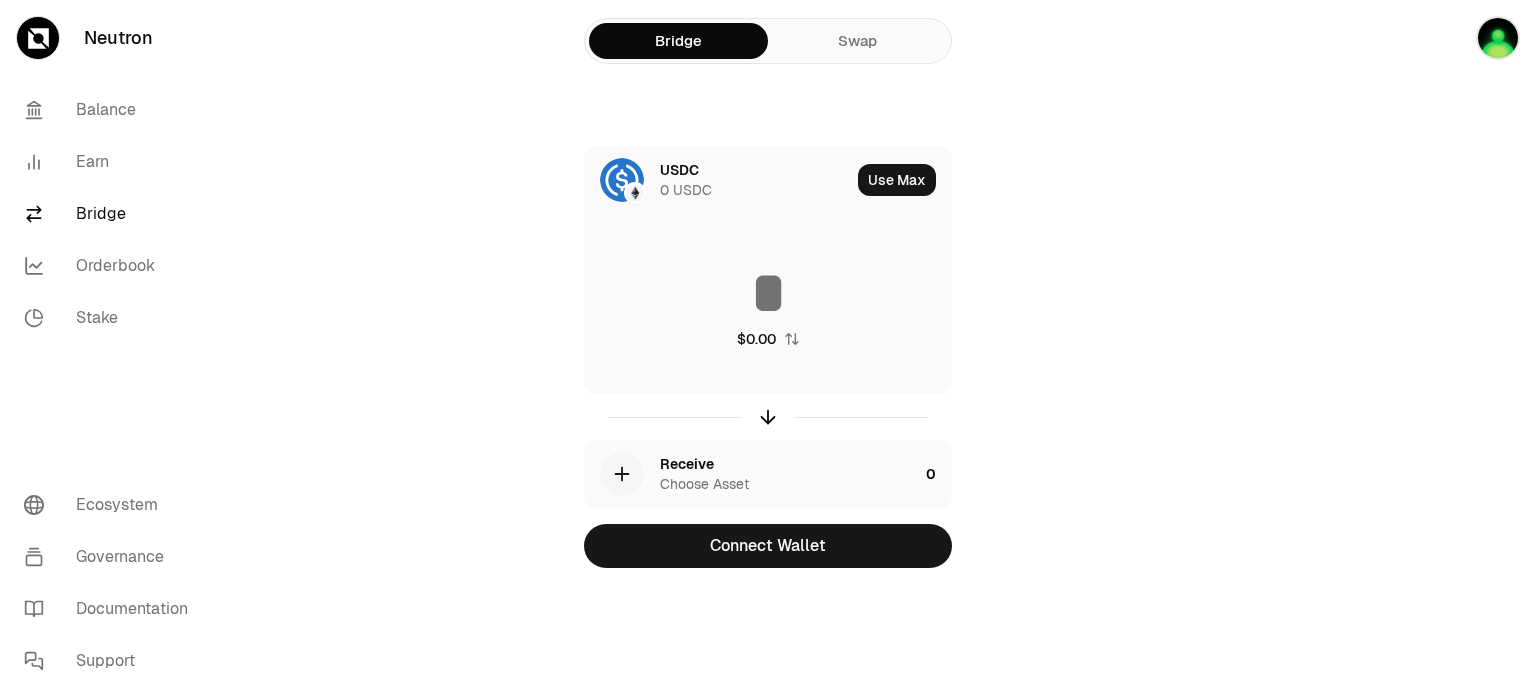 scroll, scrollTop: 0, scrollLeft: 0, axis: both 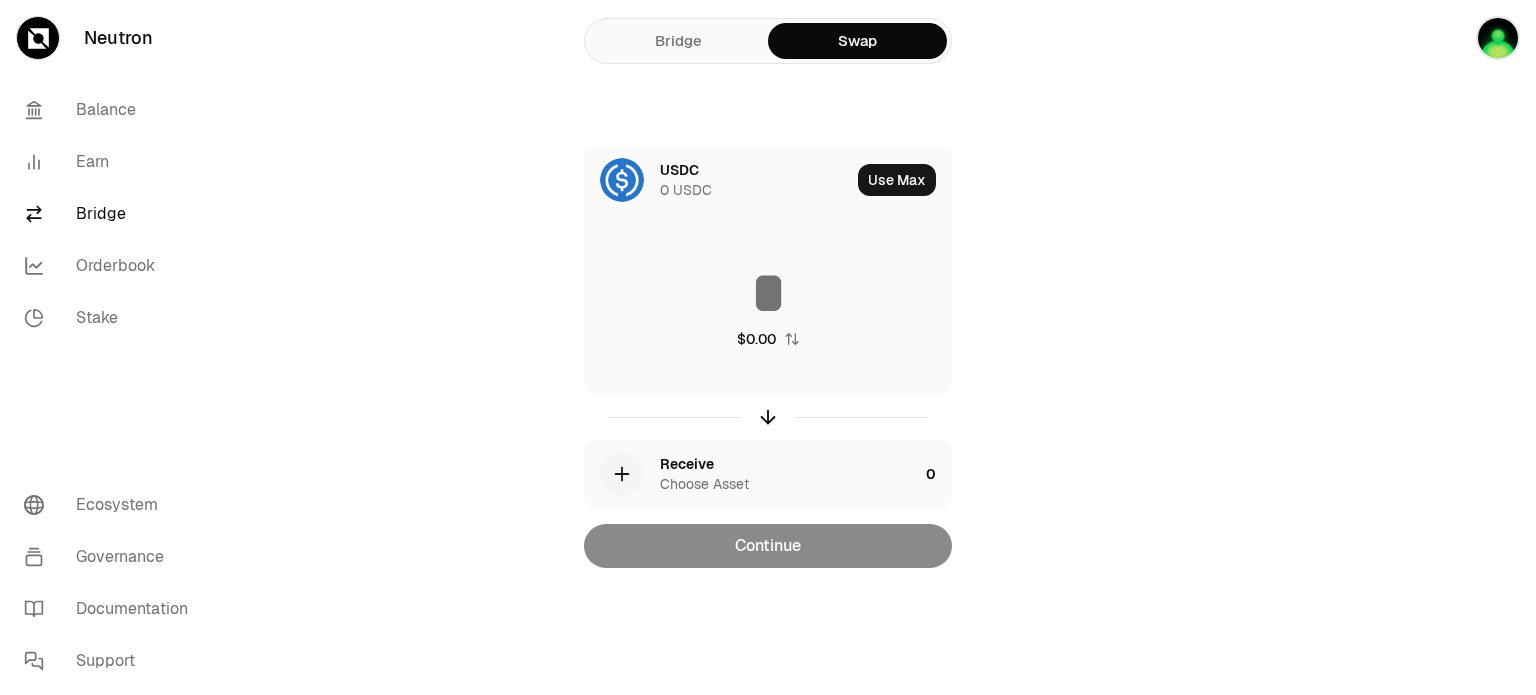click on "Bridge Swap USDC 0 USDC Use Max $0.00 Receive Choose Asset 0 Continue" at bounding box center (768, 324) 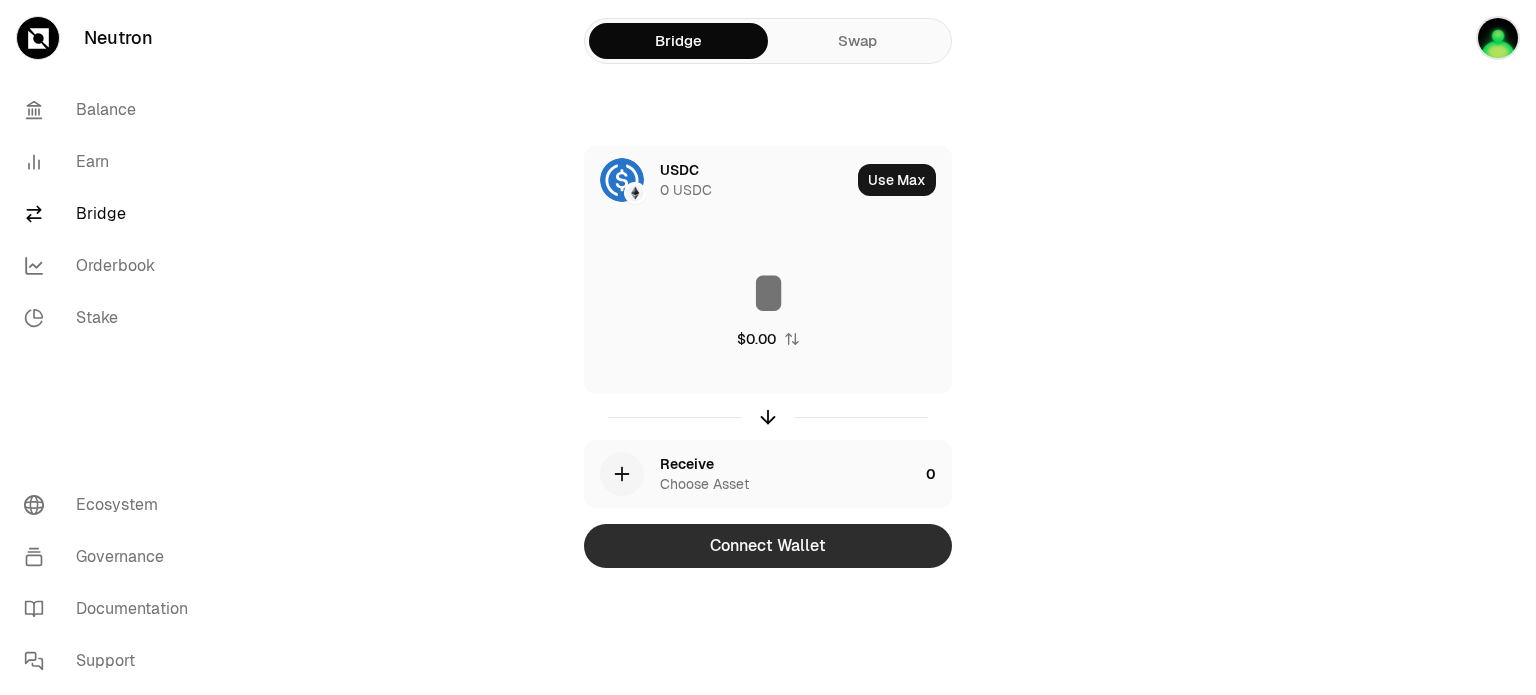 click on "Connect Wallet" at bounding box center (768, 546) 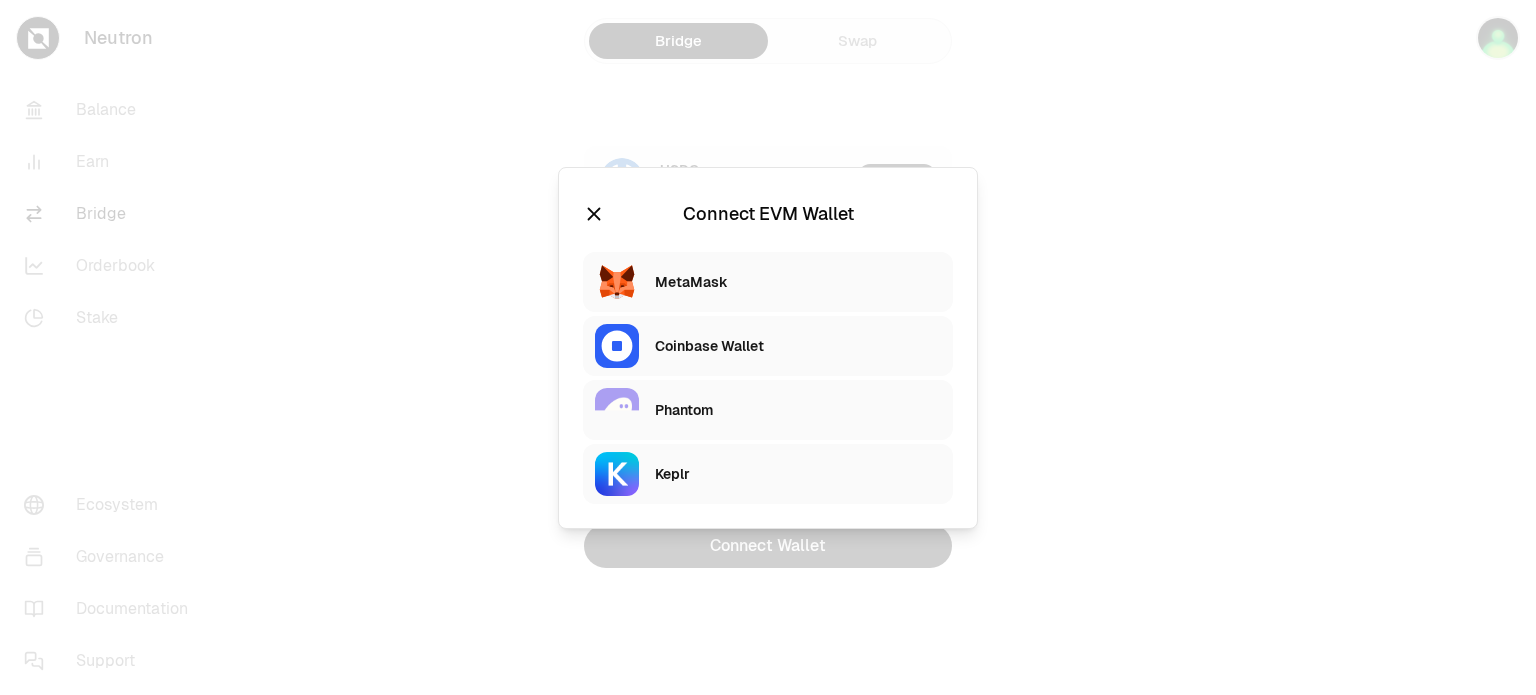 click on "Keplr" at bounding box center [798, 474] 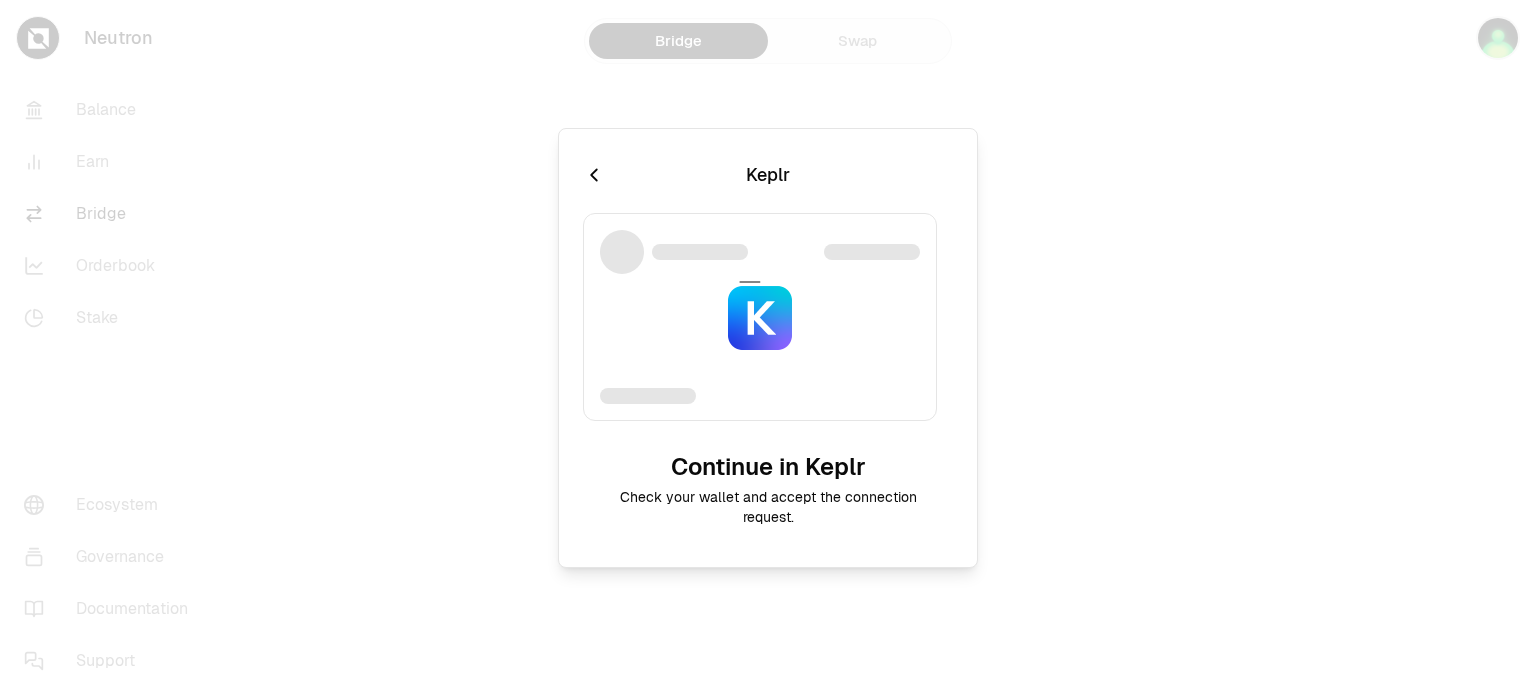 click at bounding box center [768, 347] 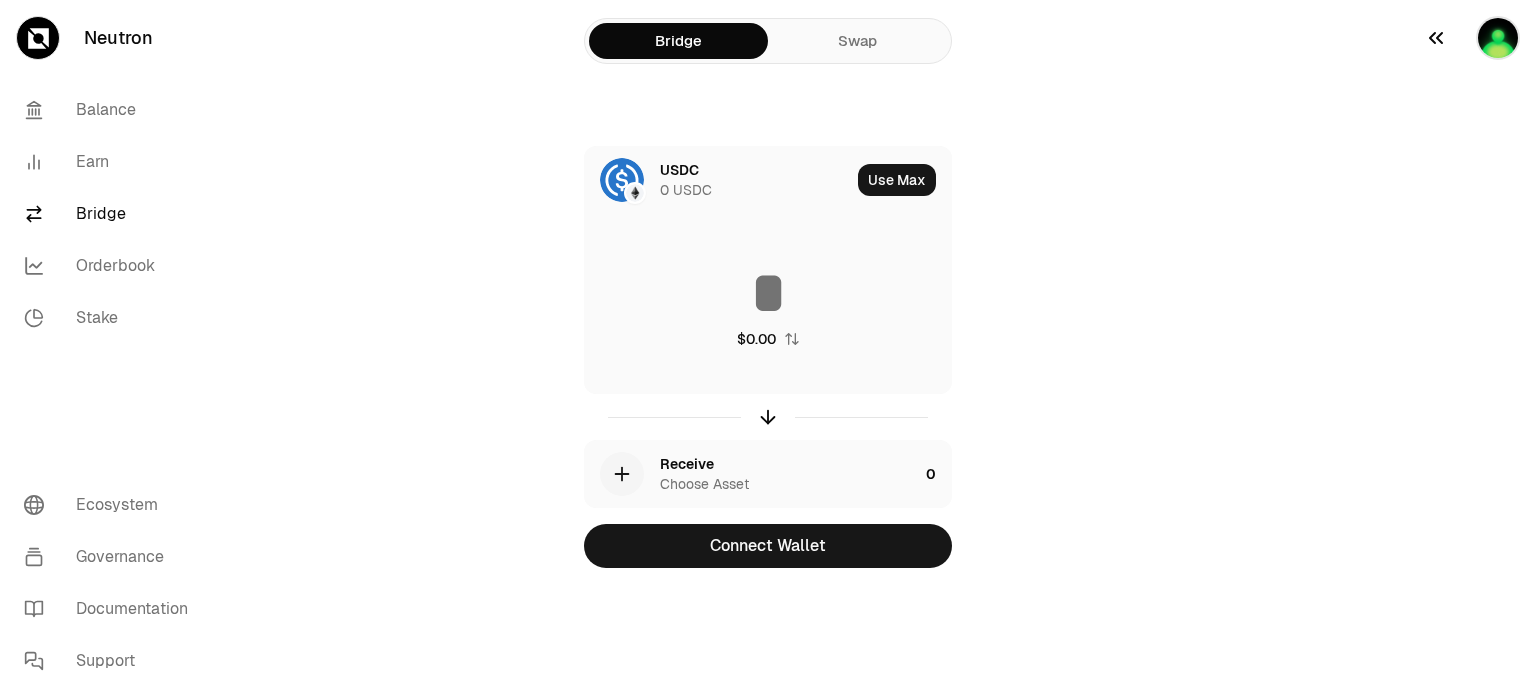 click at bounding box center [1498, 38] 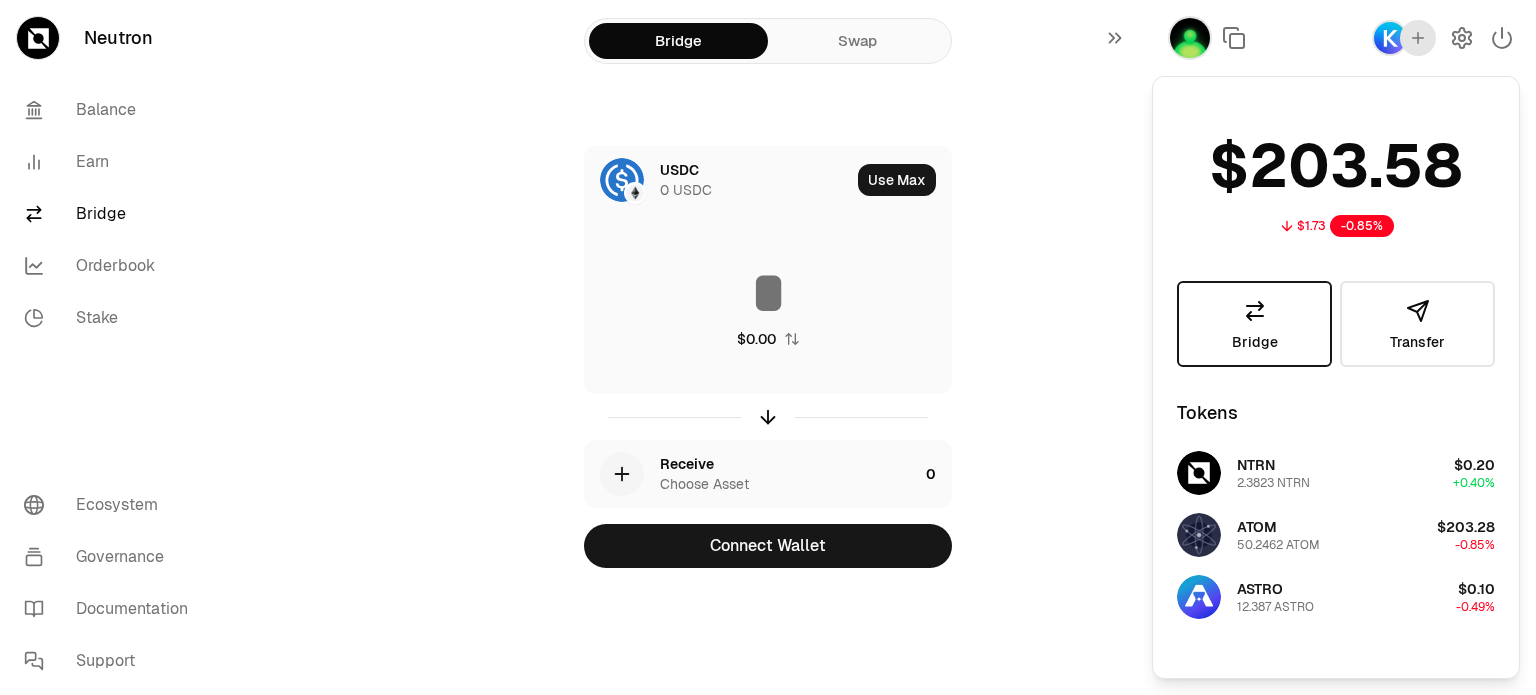 click at bounding box center [1255, 311] 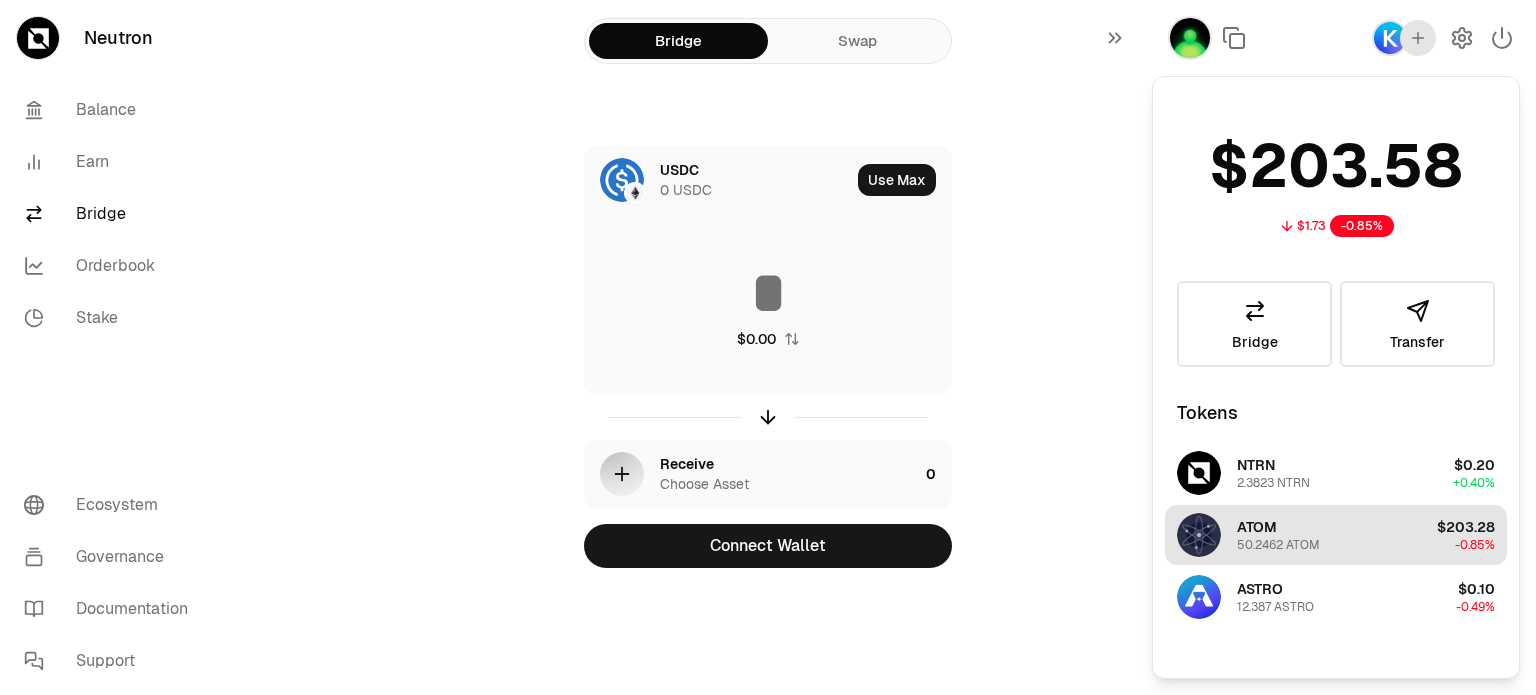 click on "ATOM 50.2462 ATOM" at bounding box center [1248, 535] 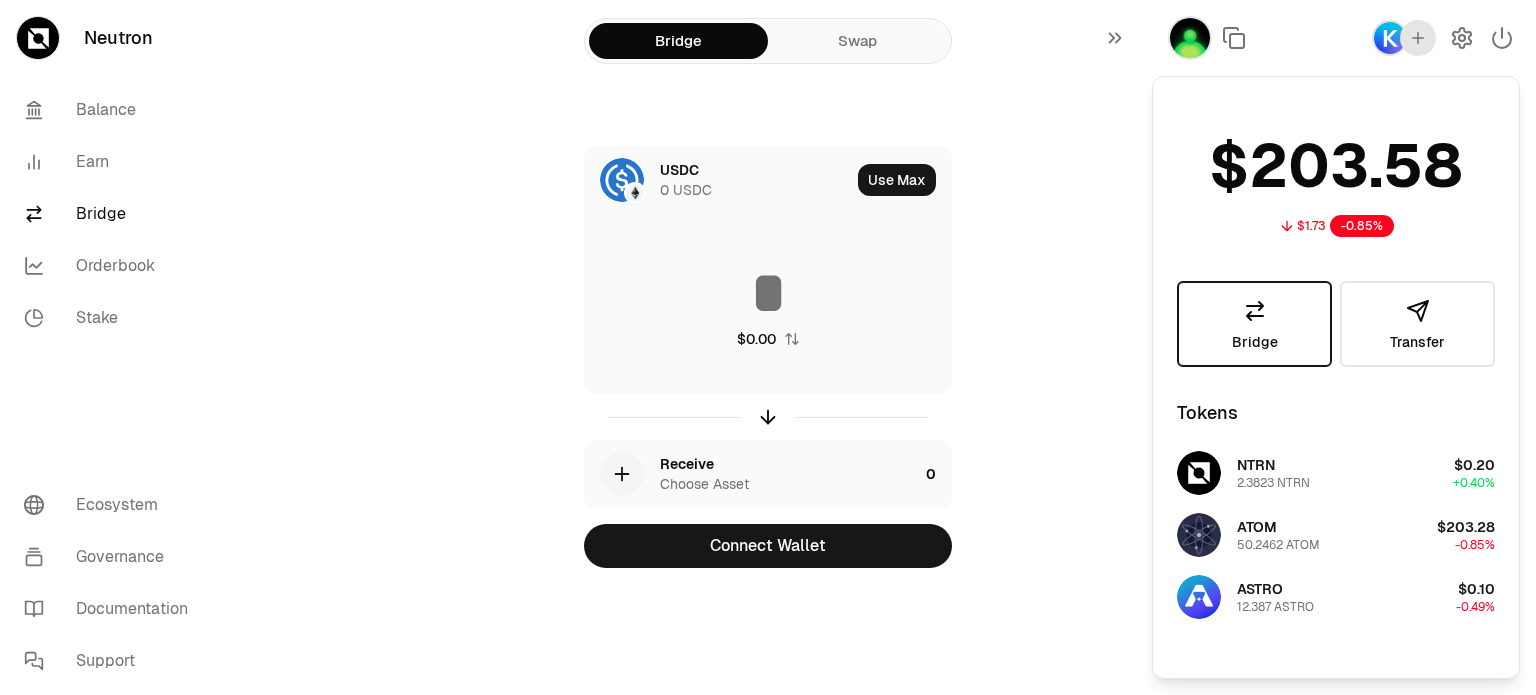 click on "Bridge" at bounding box center (1255, 342) 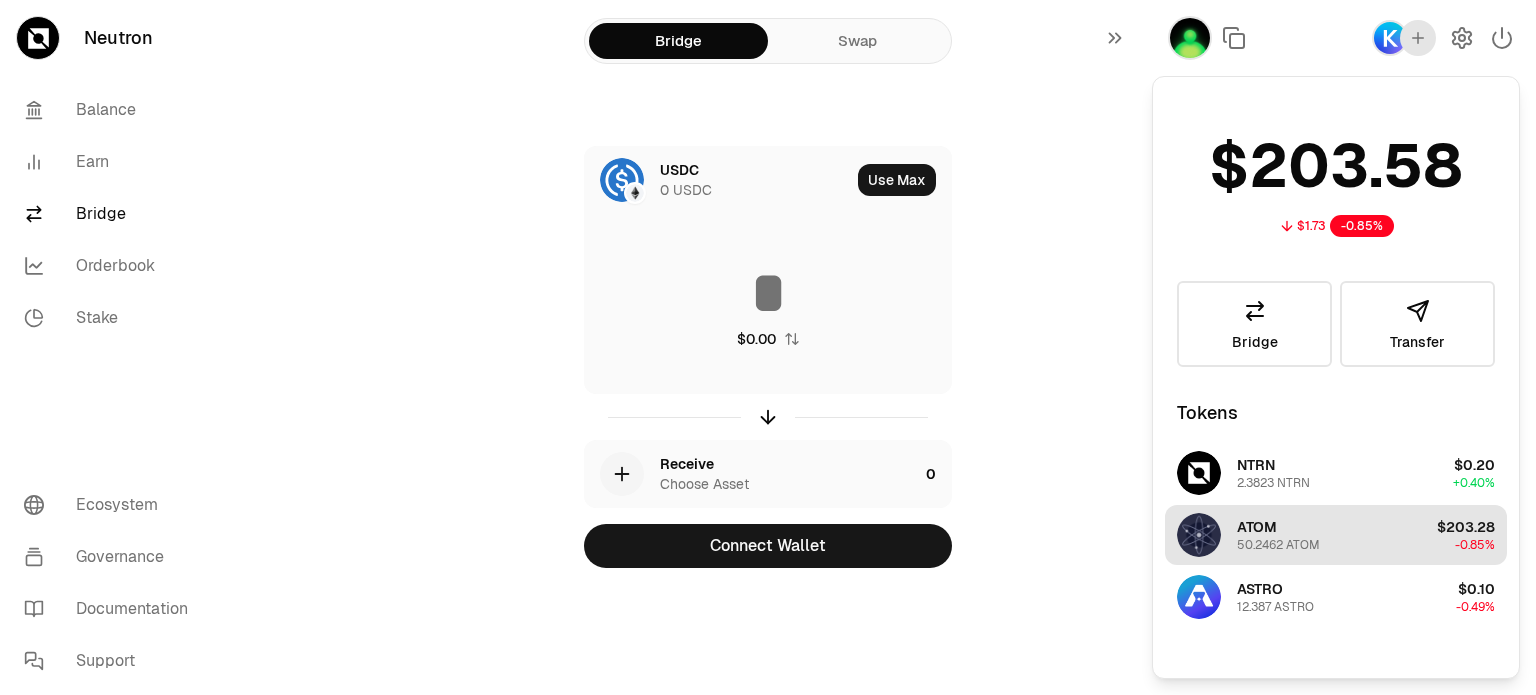 click on "ATOM 50.2462 ATOM" at bounding box center (1278, 535) 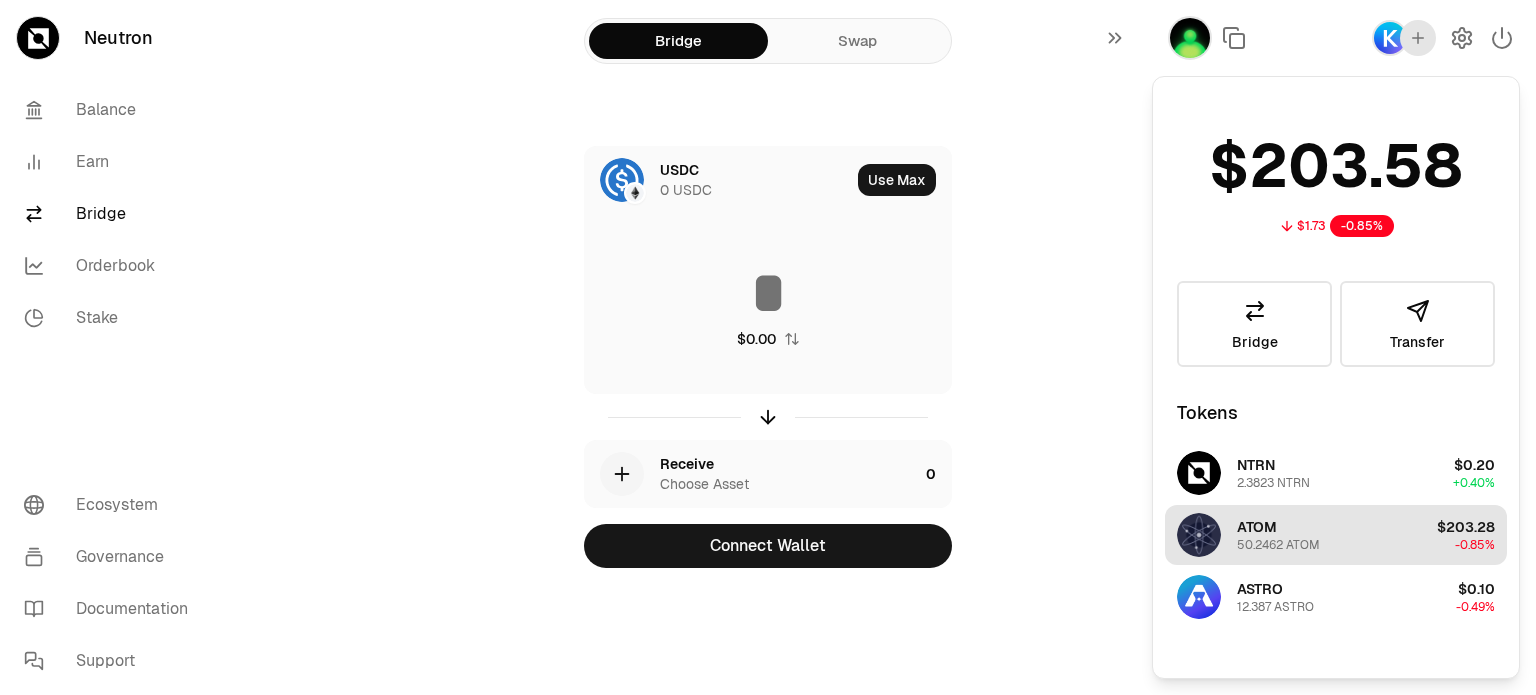 click on "ATOM 50.2462 ATOM" at bounding box center [1278, 535] 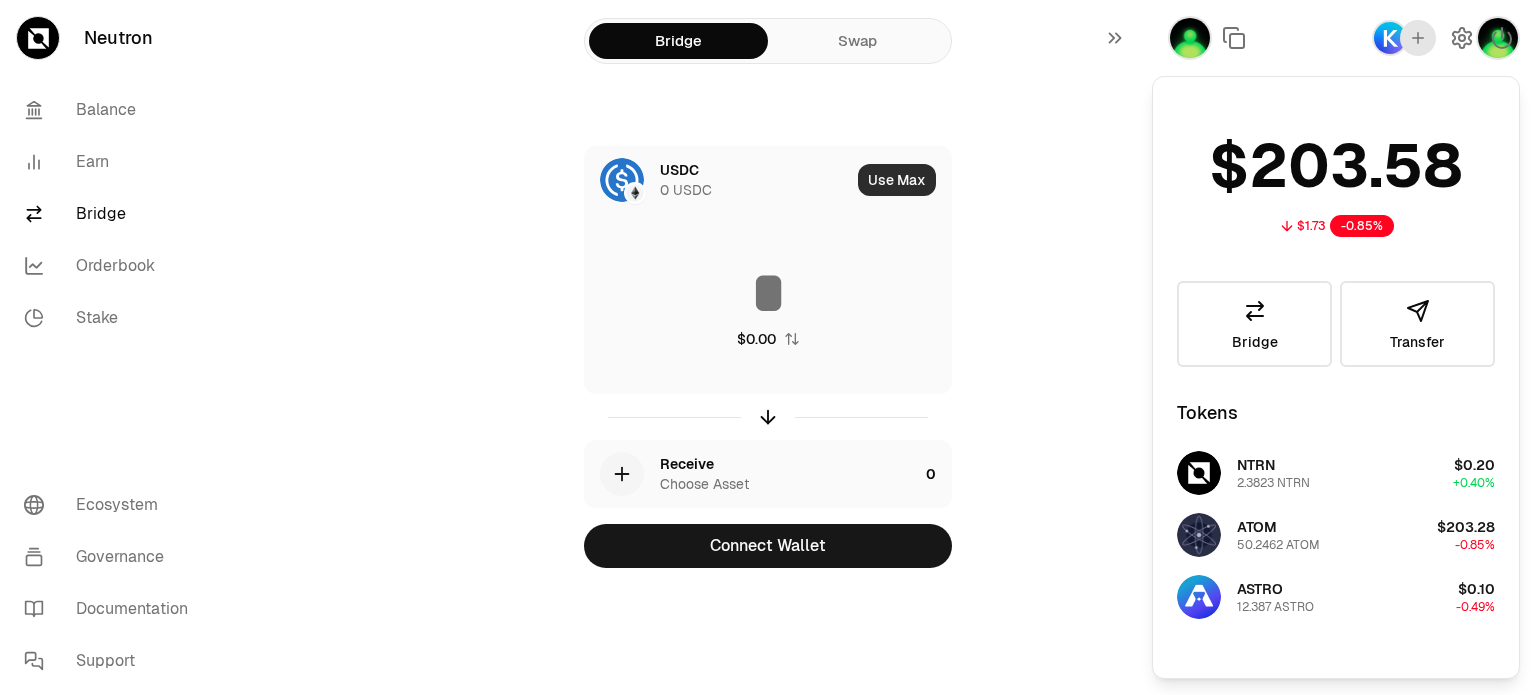 click on "Use Max" at bounding box center (897, 180) 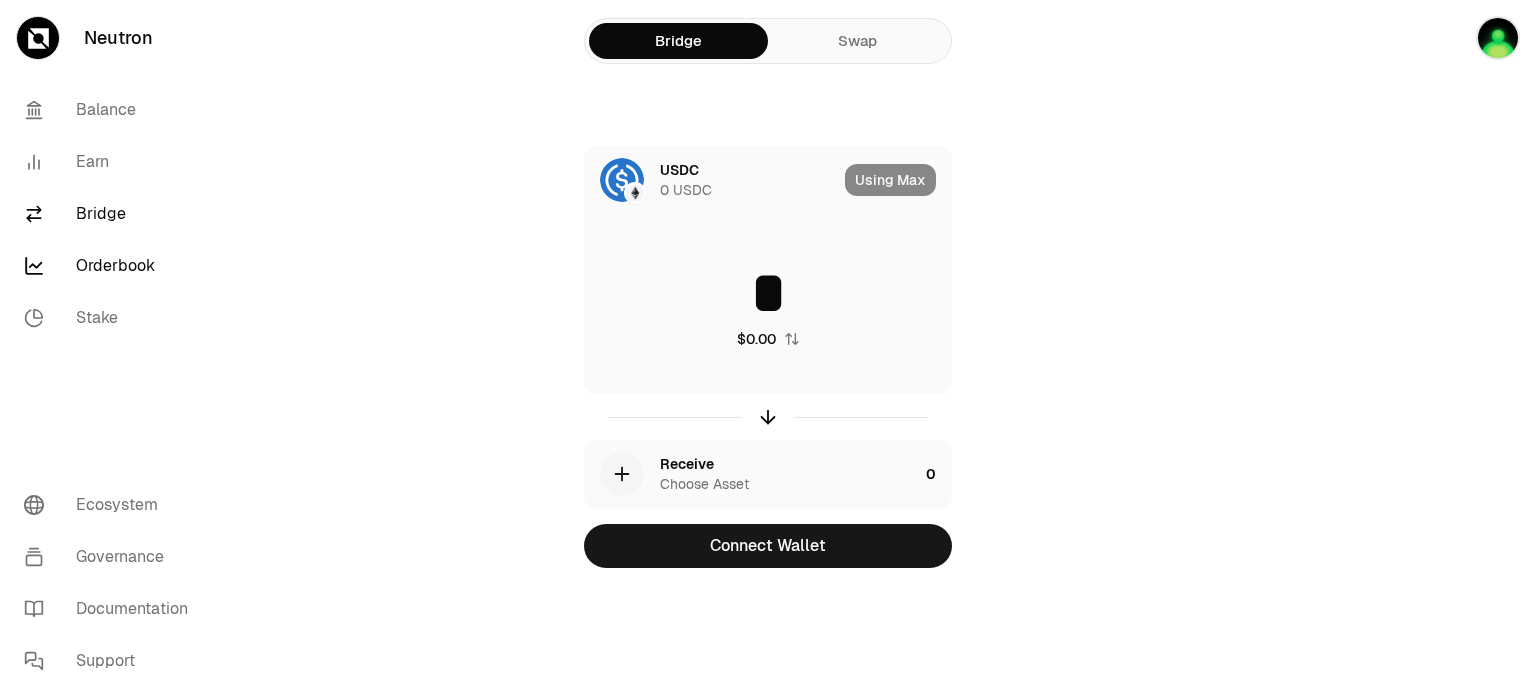 click on "Orderbook" at bounding box center [112, 266] 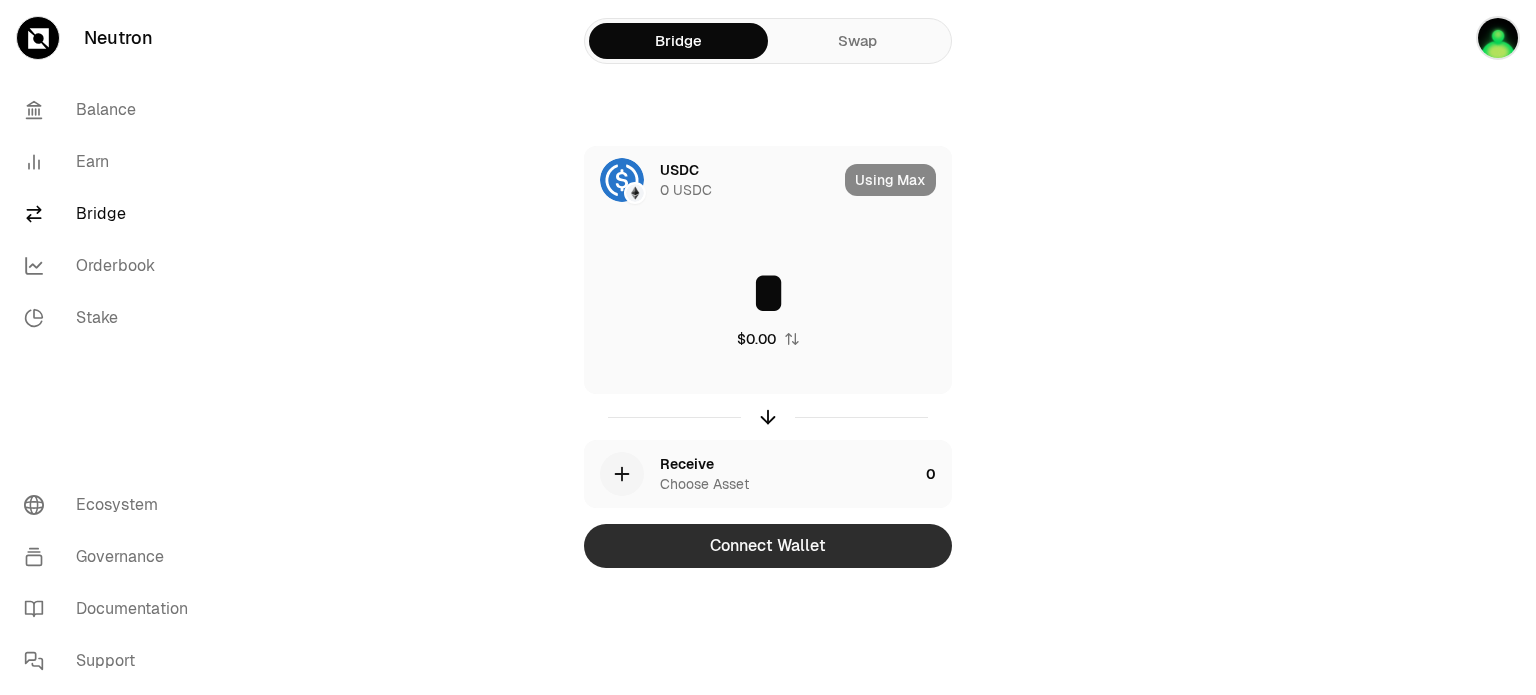 click on "Connect Wallet" at bounding box center [768, 546] 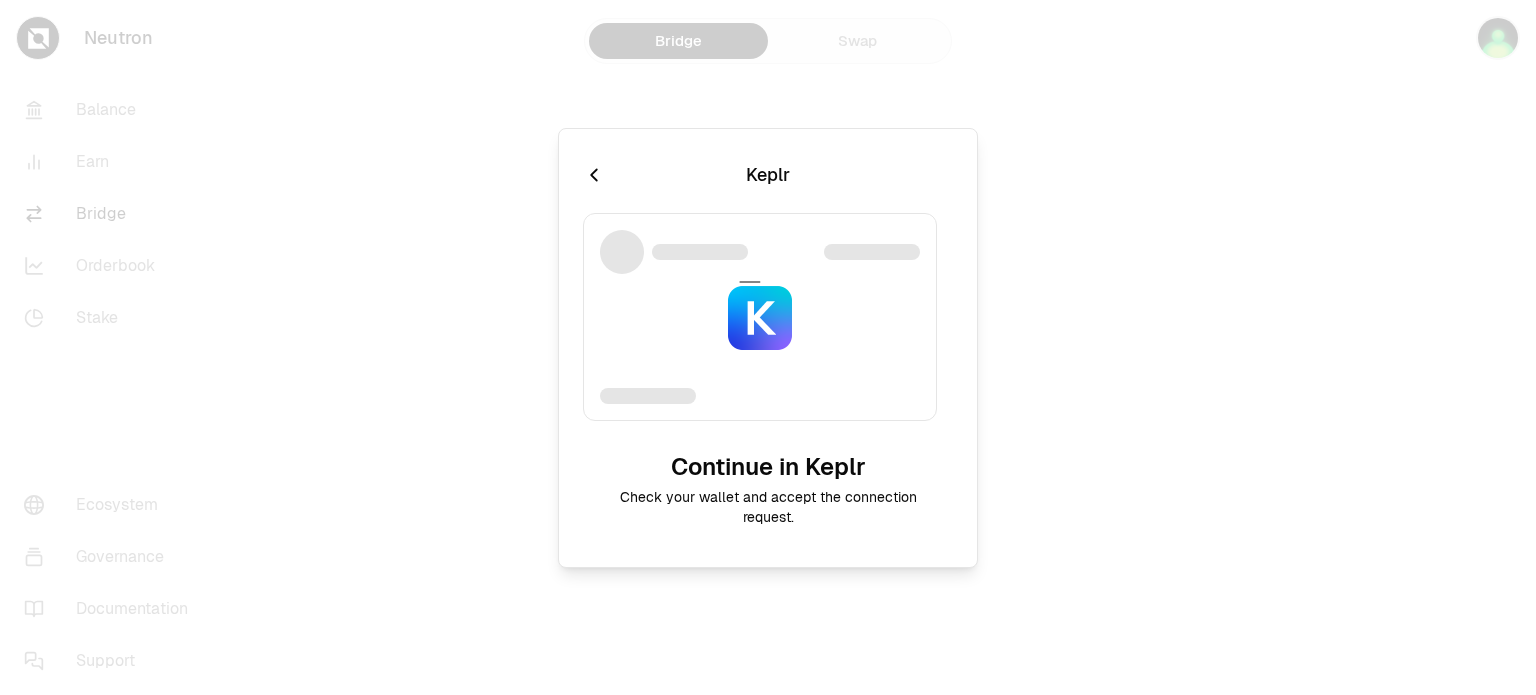 type 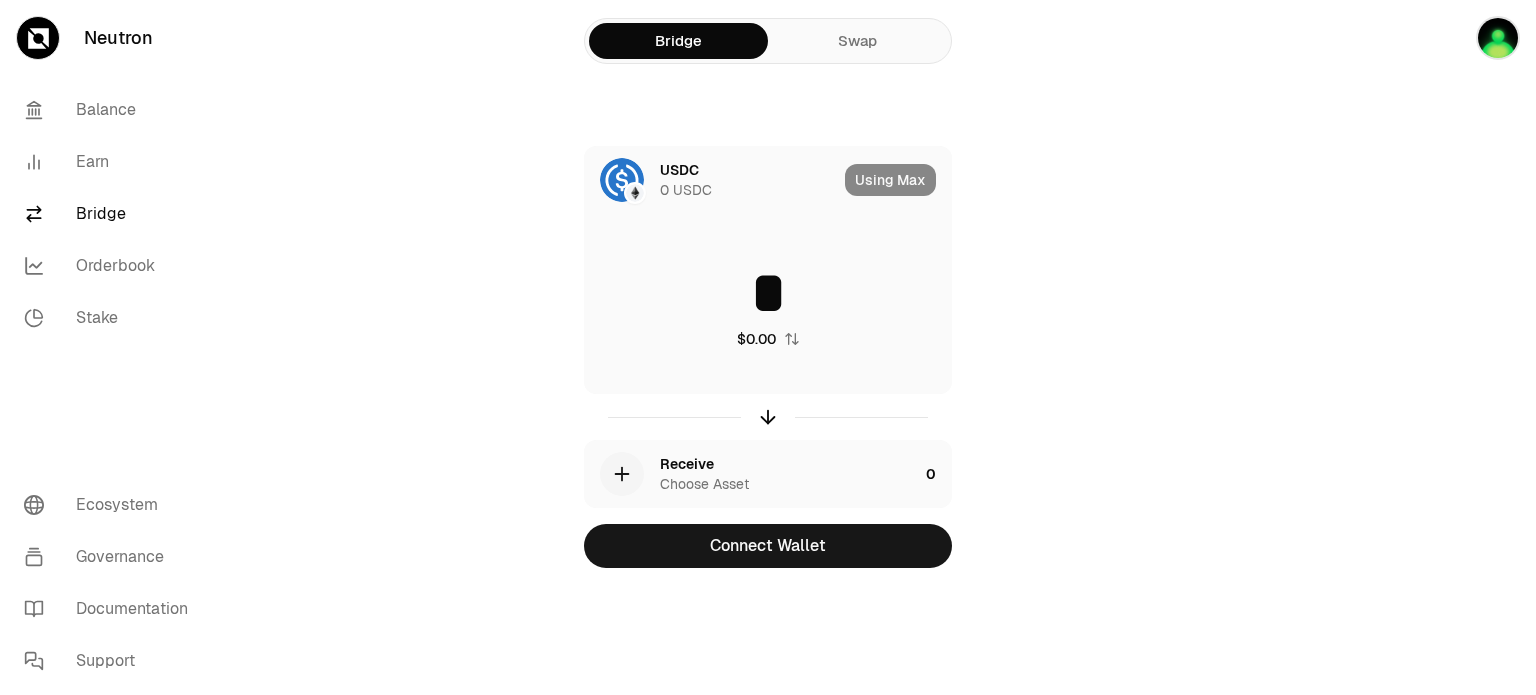 click on "Bridge Swap USDC 0 USDC Using Max * $0.00 Receive Choose Asset 0 Connect Wallet" at bounding box center (880, 324) 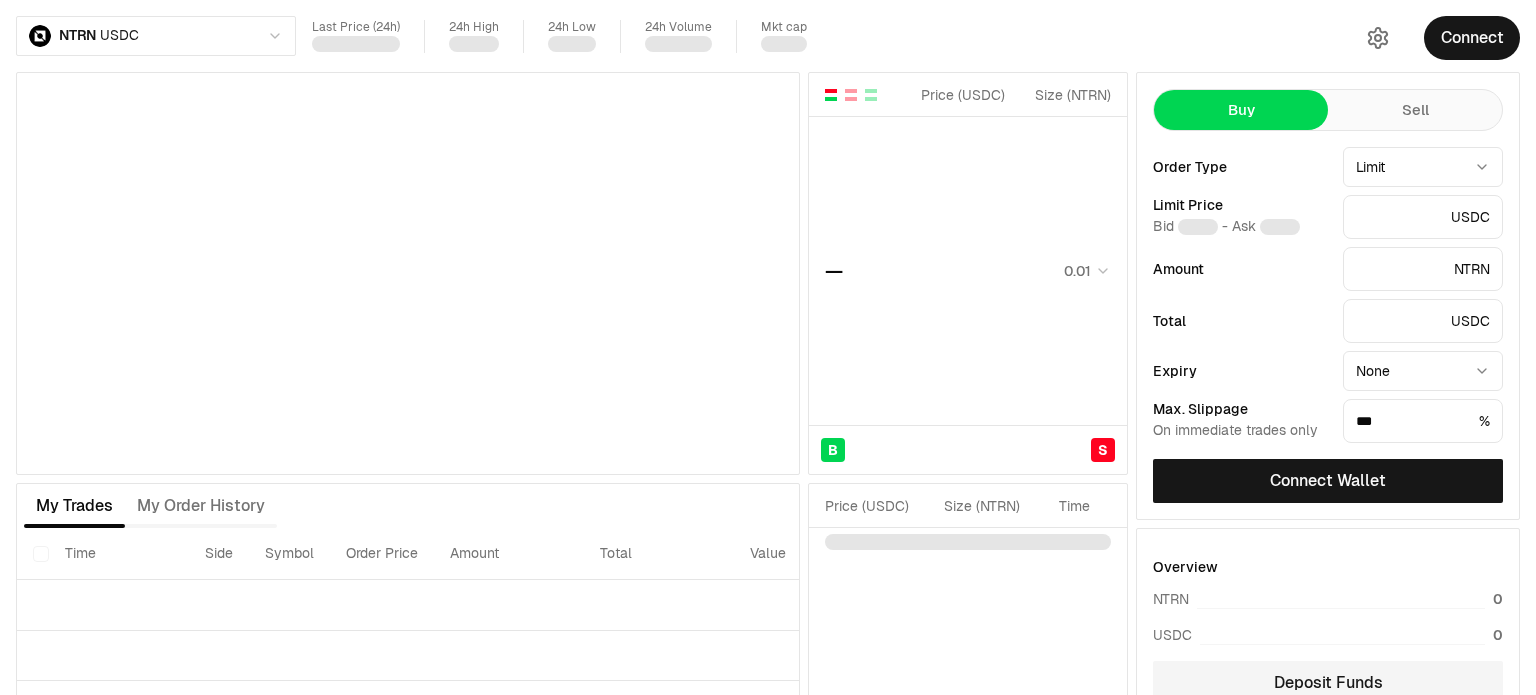 scroll, scrollTop: 0, scrollLeft: 0, axis: both 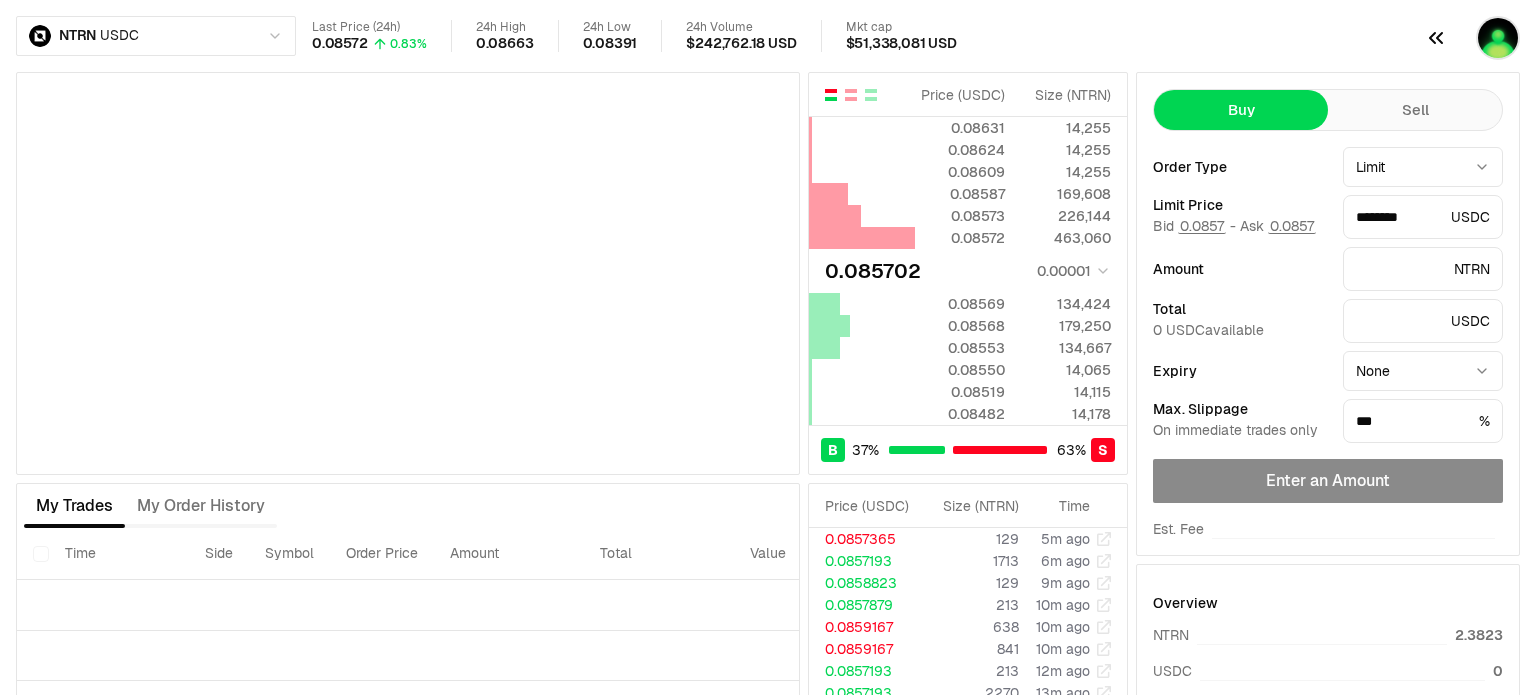 click at bounding box center [1498, 38] 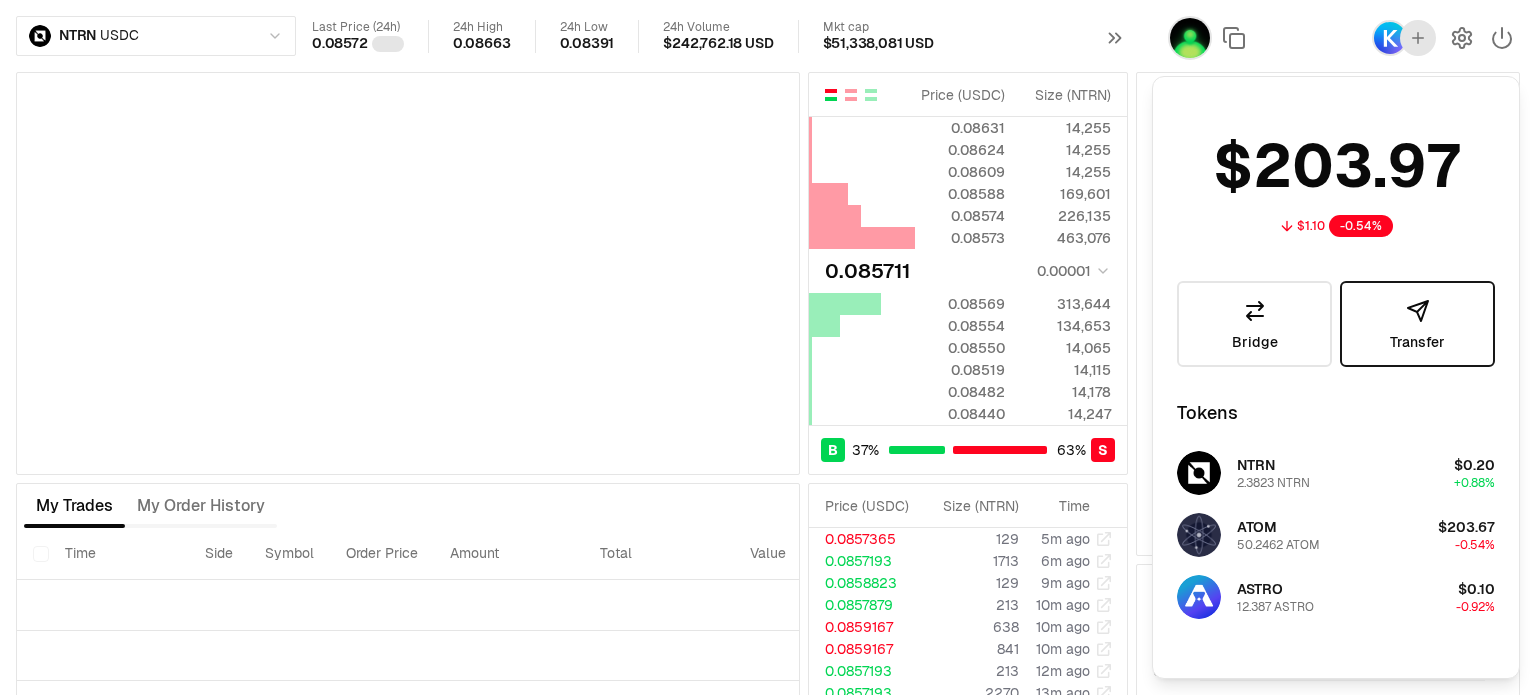 click at bounding box center (1418, 311) 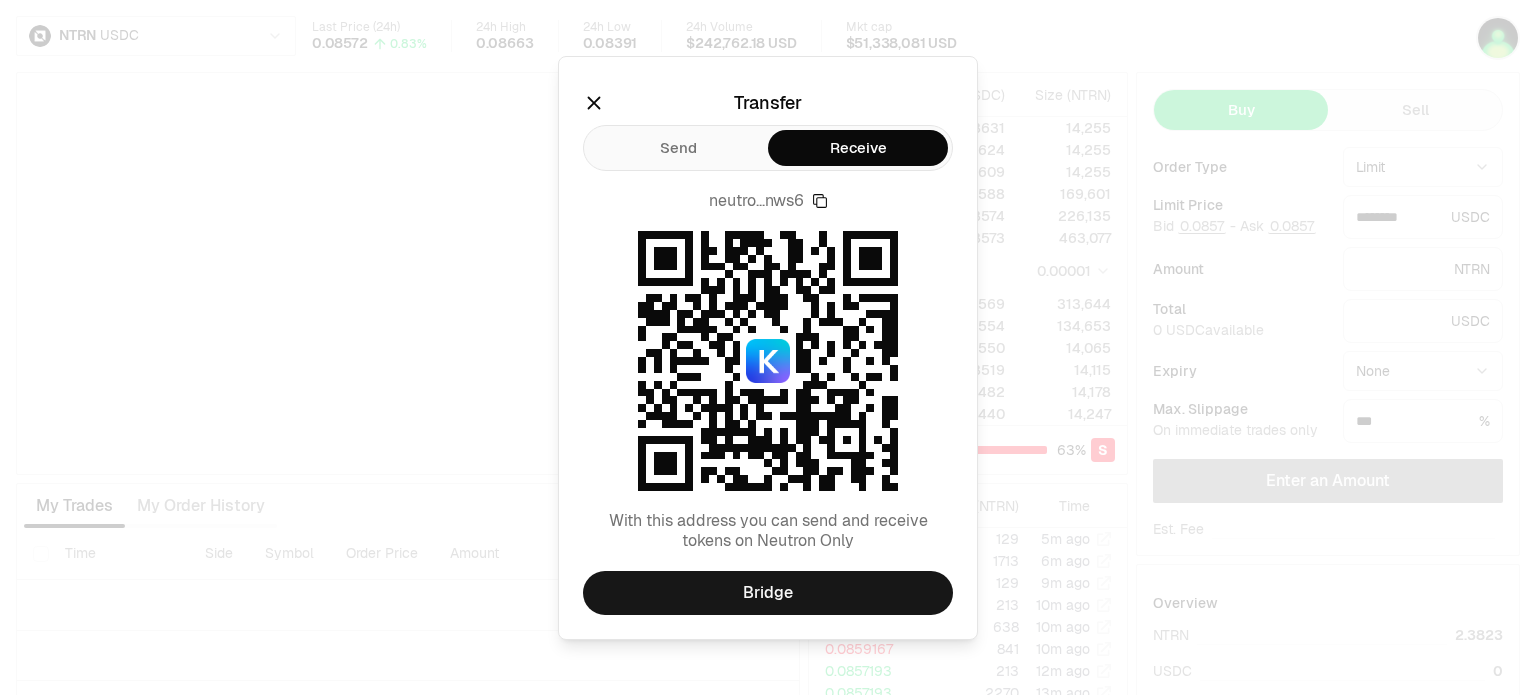 type 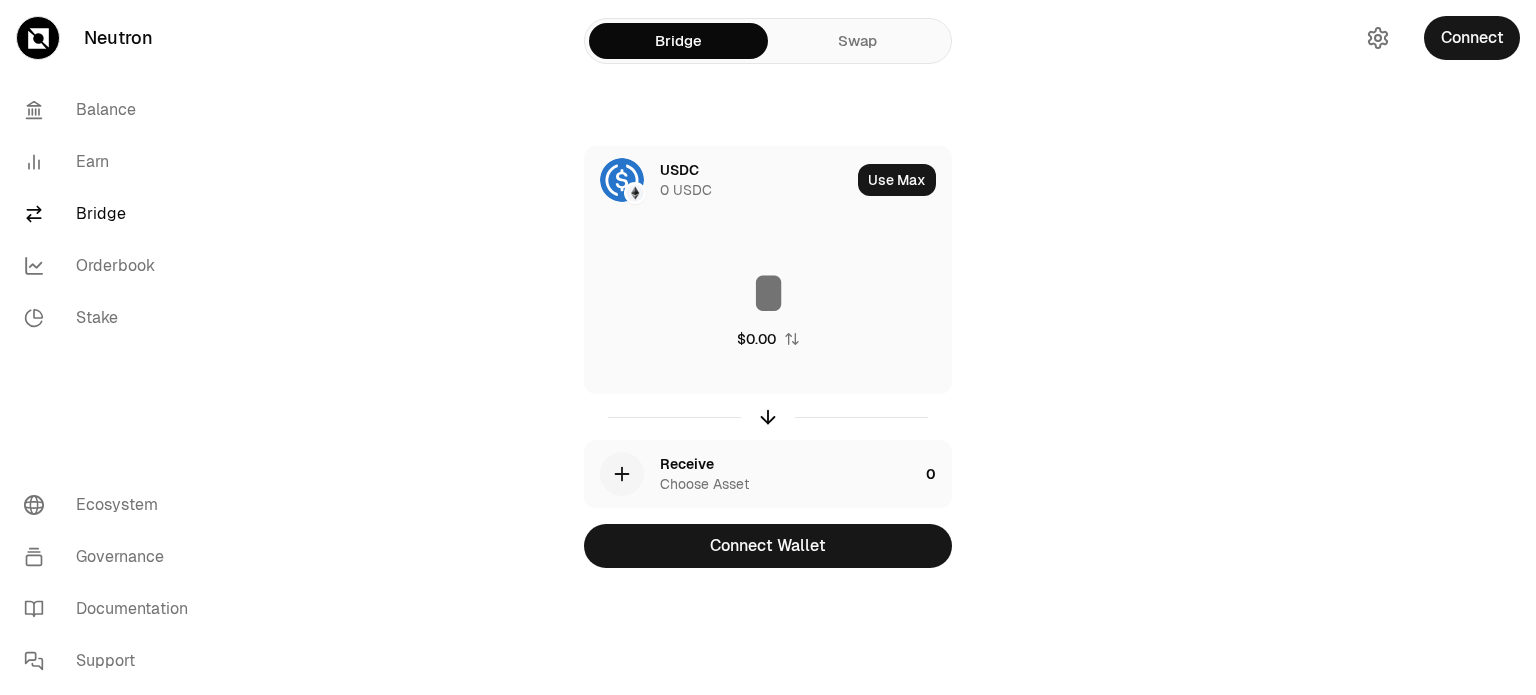 scroll, scrollTop: 0, scrollLeft: 0, axis: both 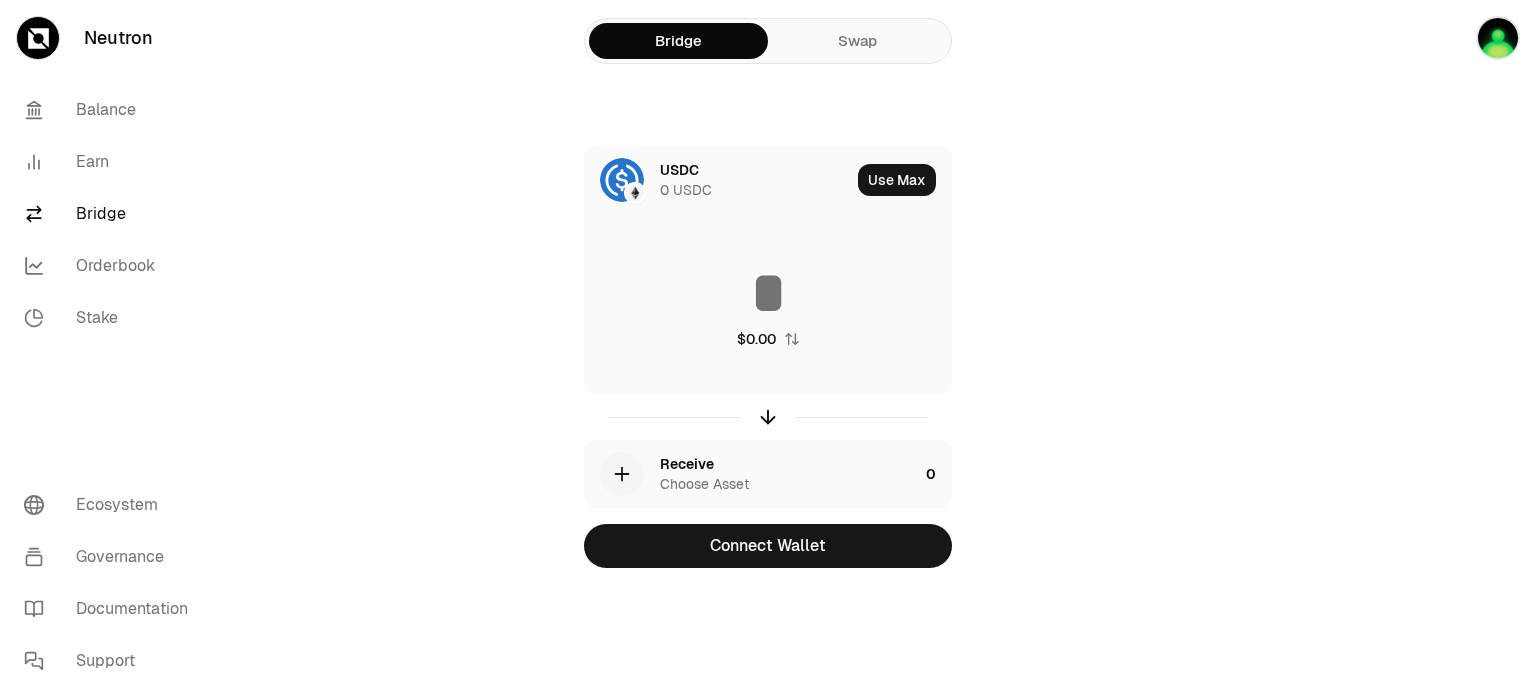 click on "Swap" at bounding box center (857, 41) 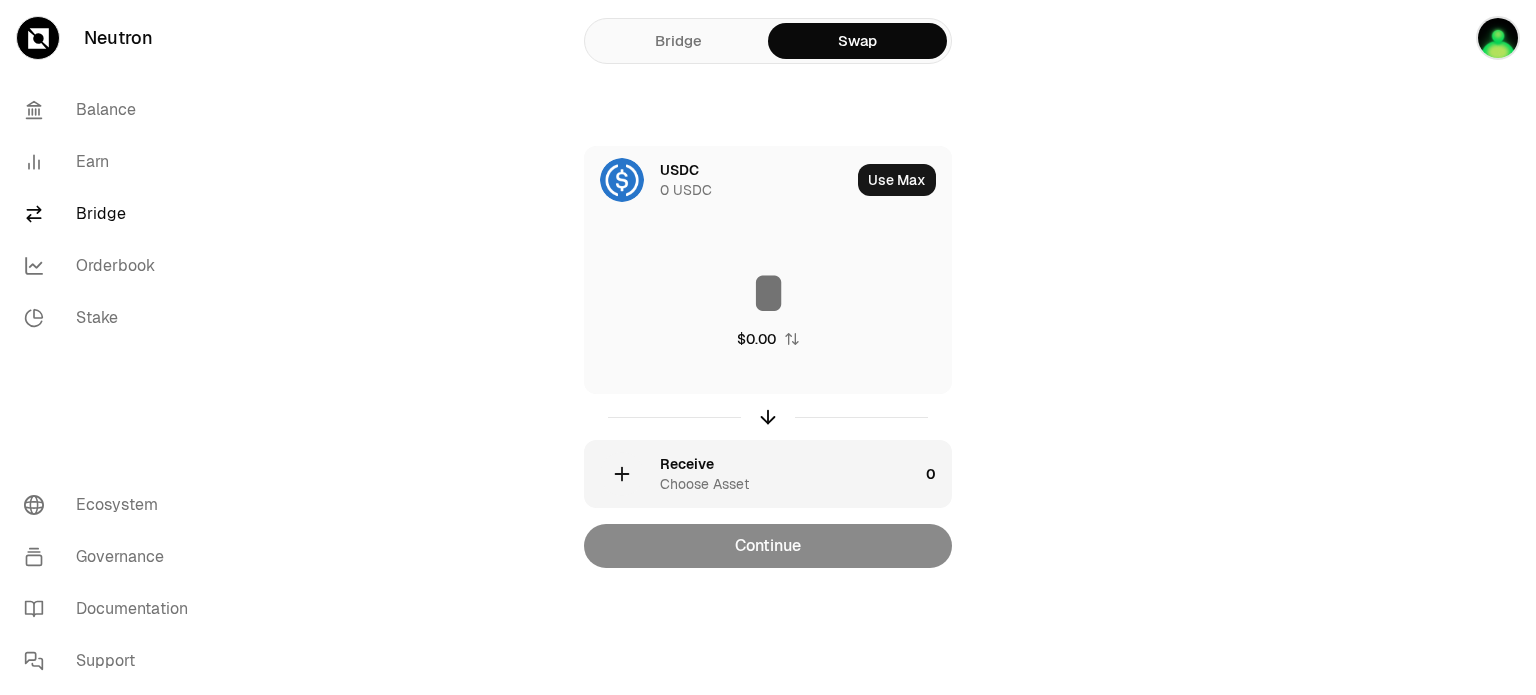 click on "Receive Choose Asset" at bounding box center (789, 474) 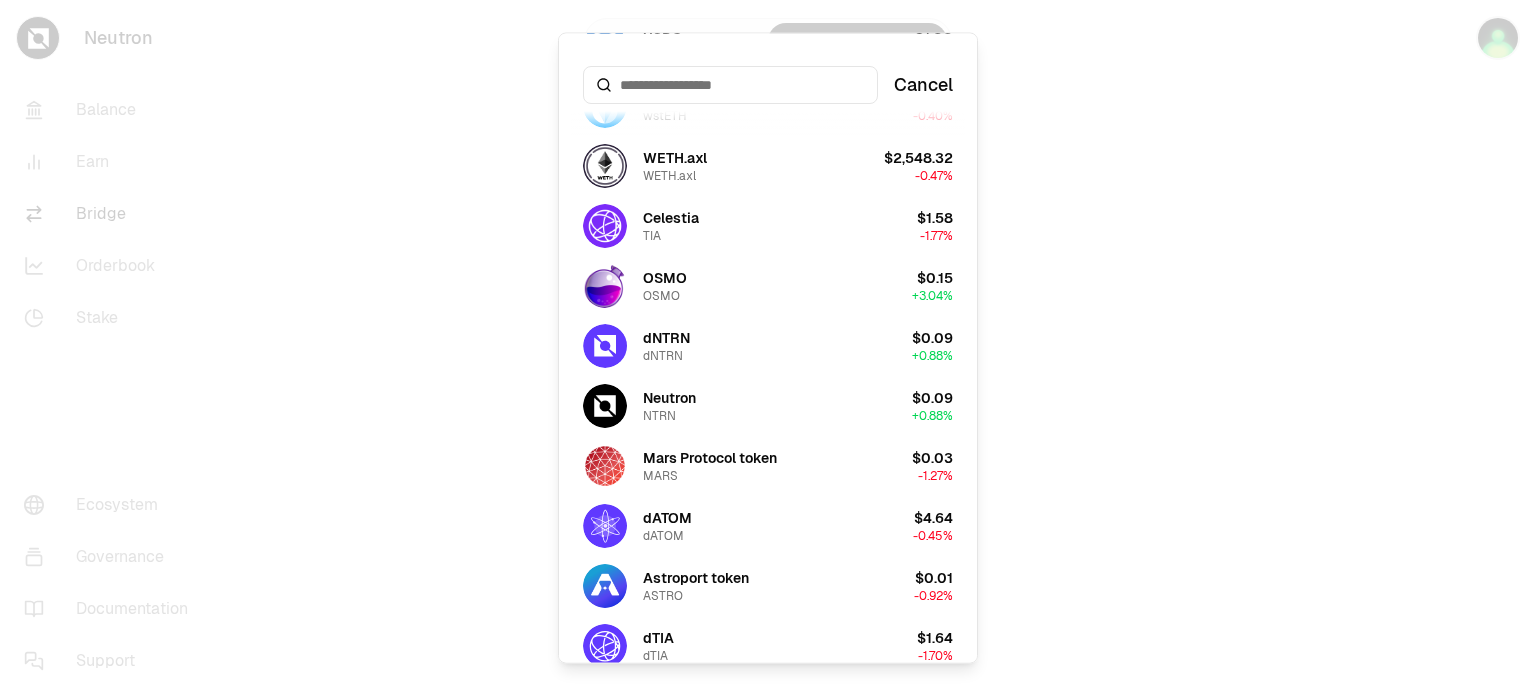 scroll, scrollTop: 0, scrollLeft: 0, axis: both 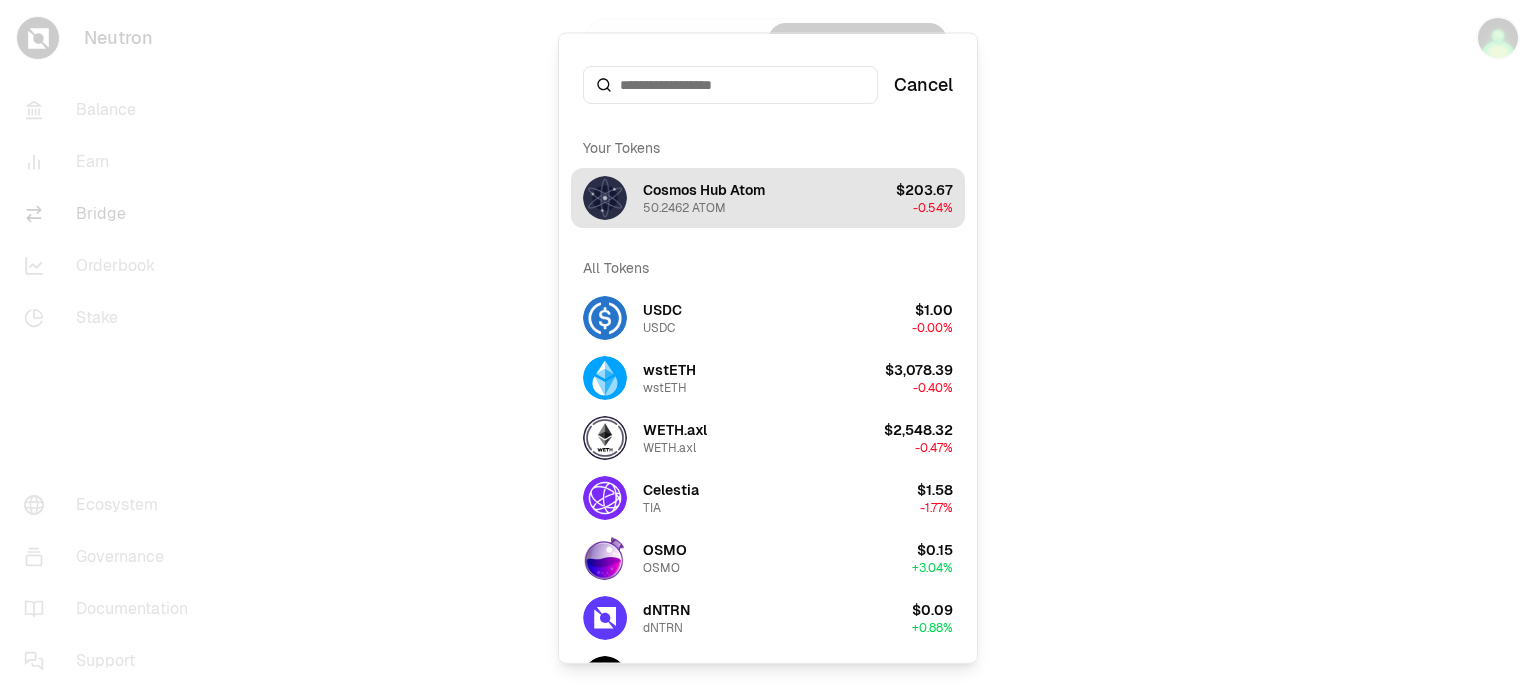 click on "Cosmos Hub Atom 50.2462 ATOM $203.67 -0.54%" at bounding box center [768, 197] 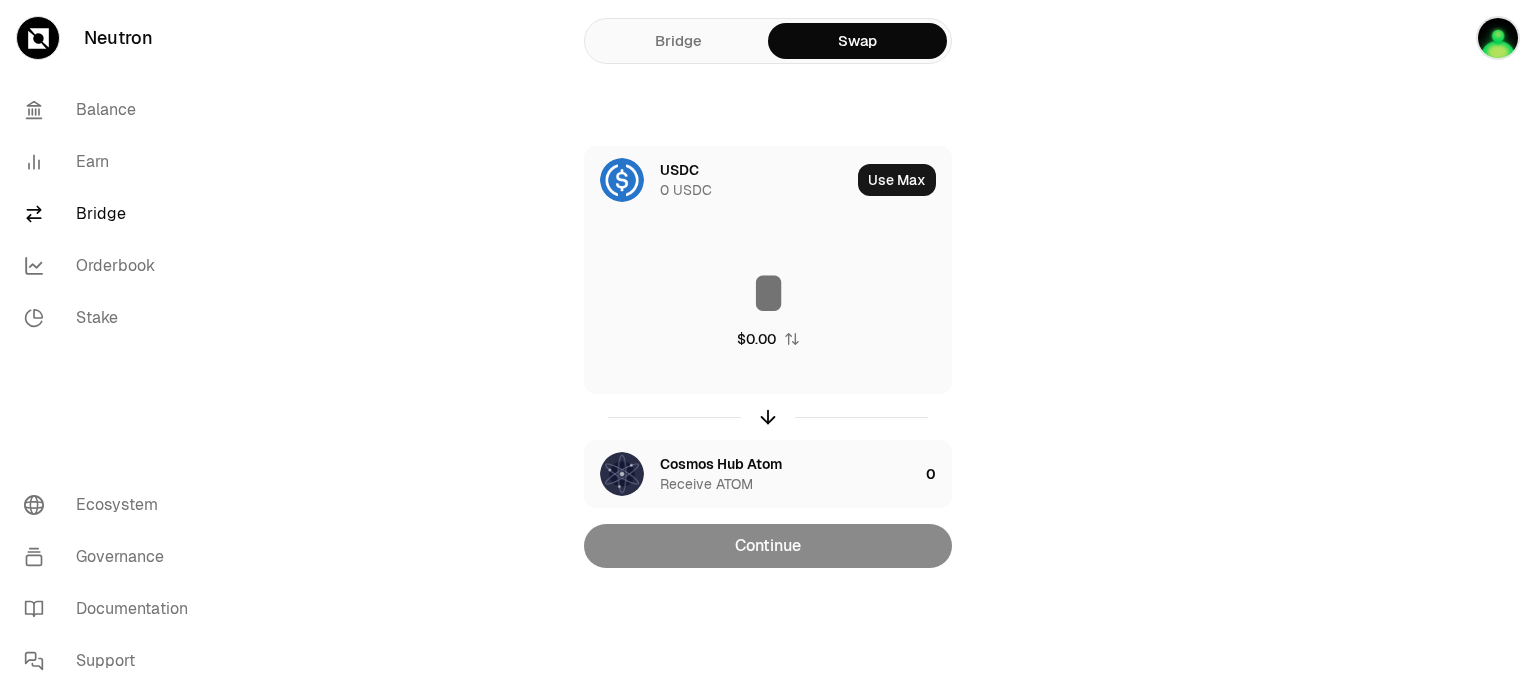 click at bounding box center (768, 417) 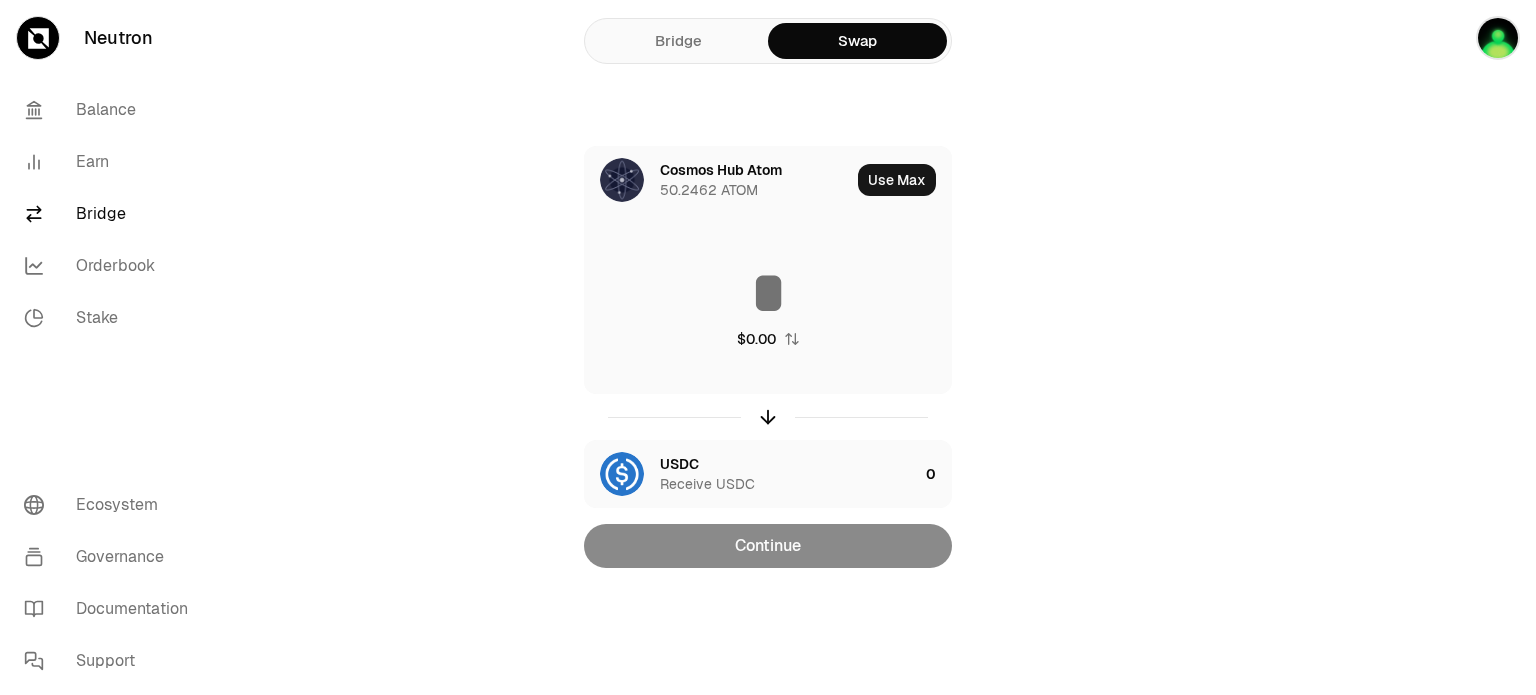click at bounding box center (768, 417) 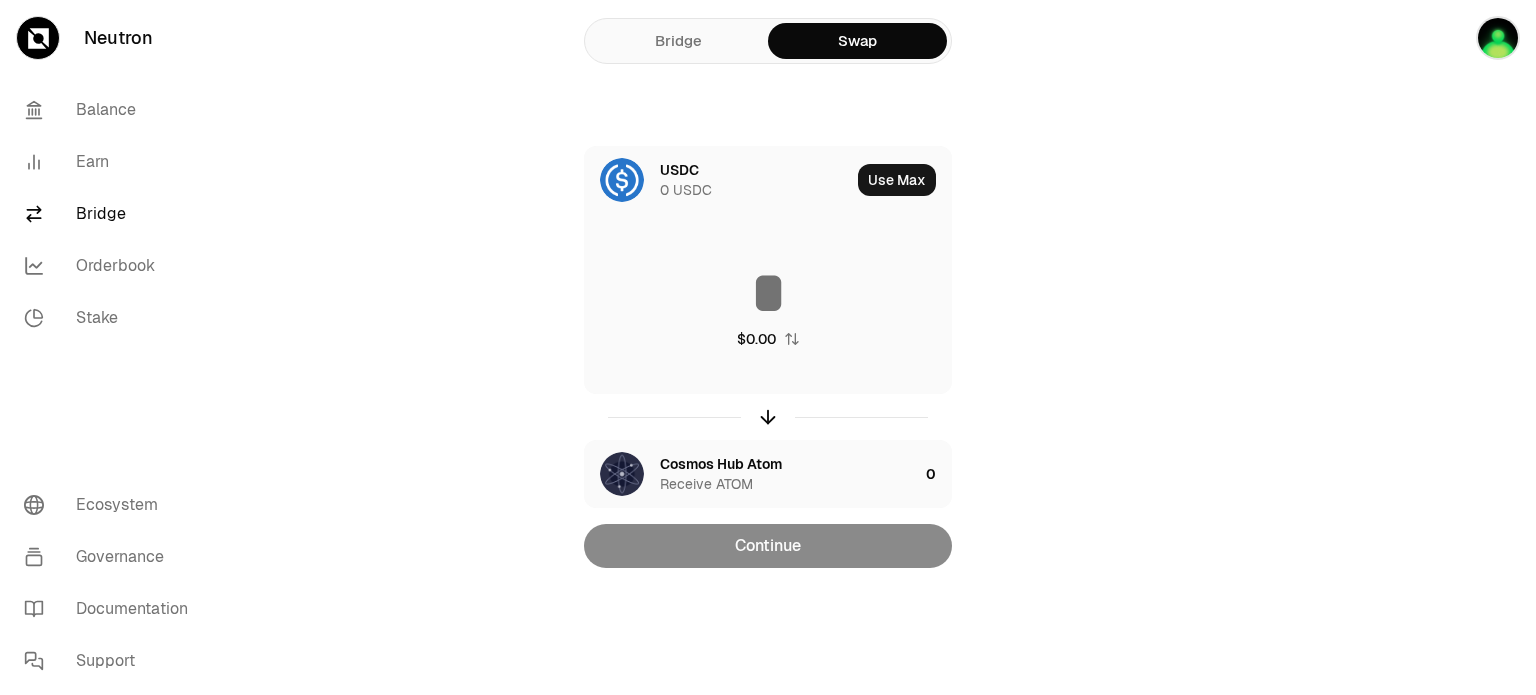click on "0 USDC" at bounding box center [686, 190] 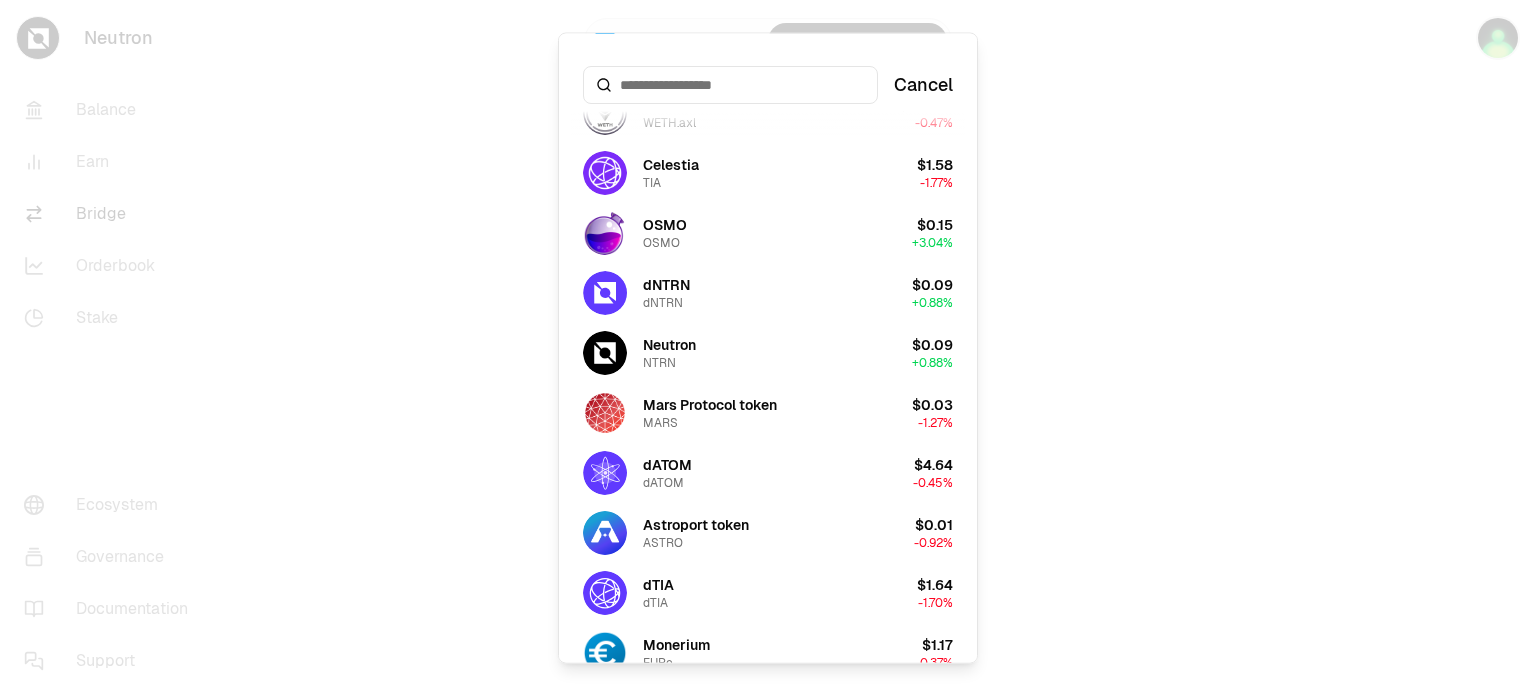 scroll, scrollTop: 57, scrollLeft: 0, axis: vertical 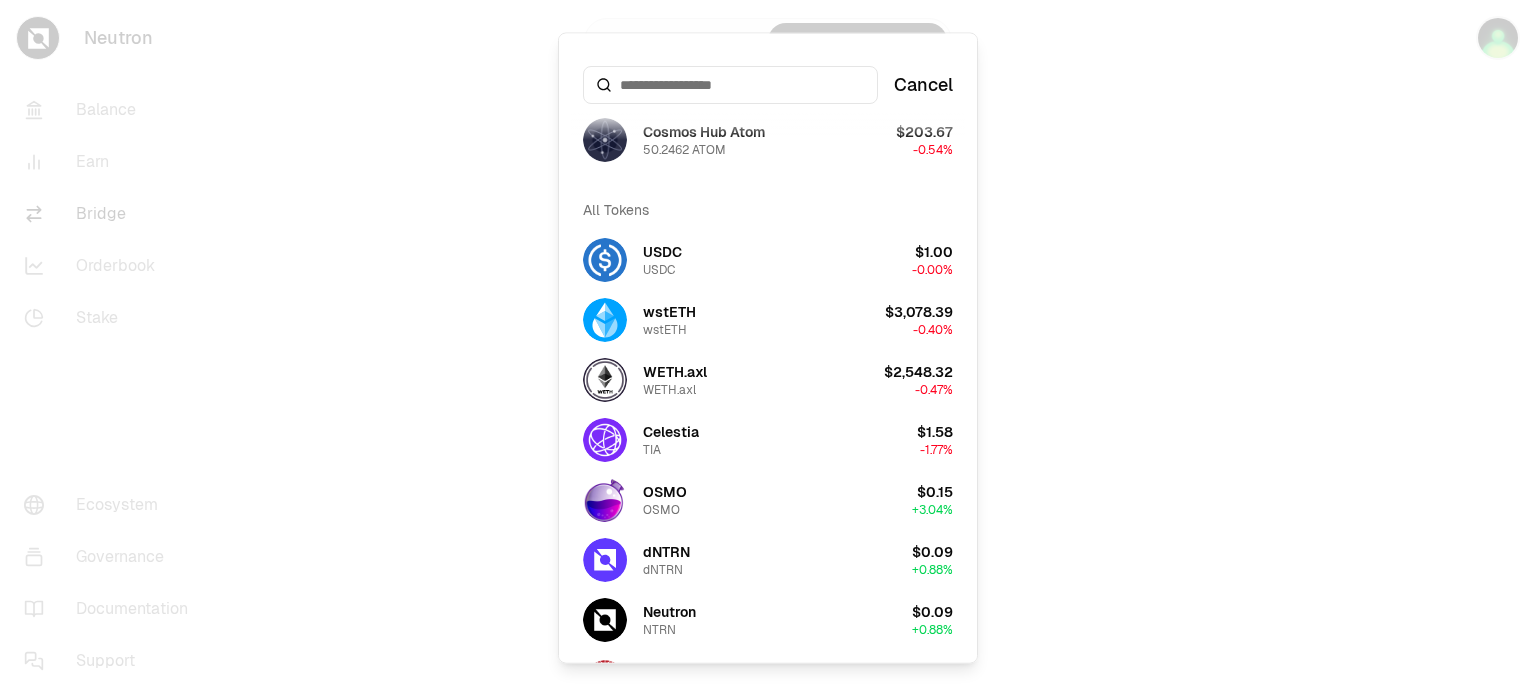 click at bounding box center (768, 347) 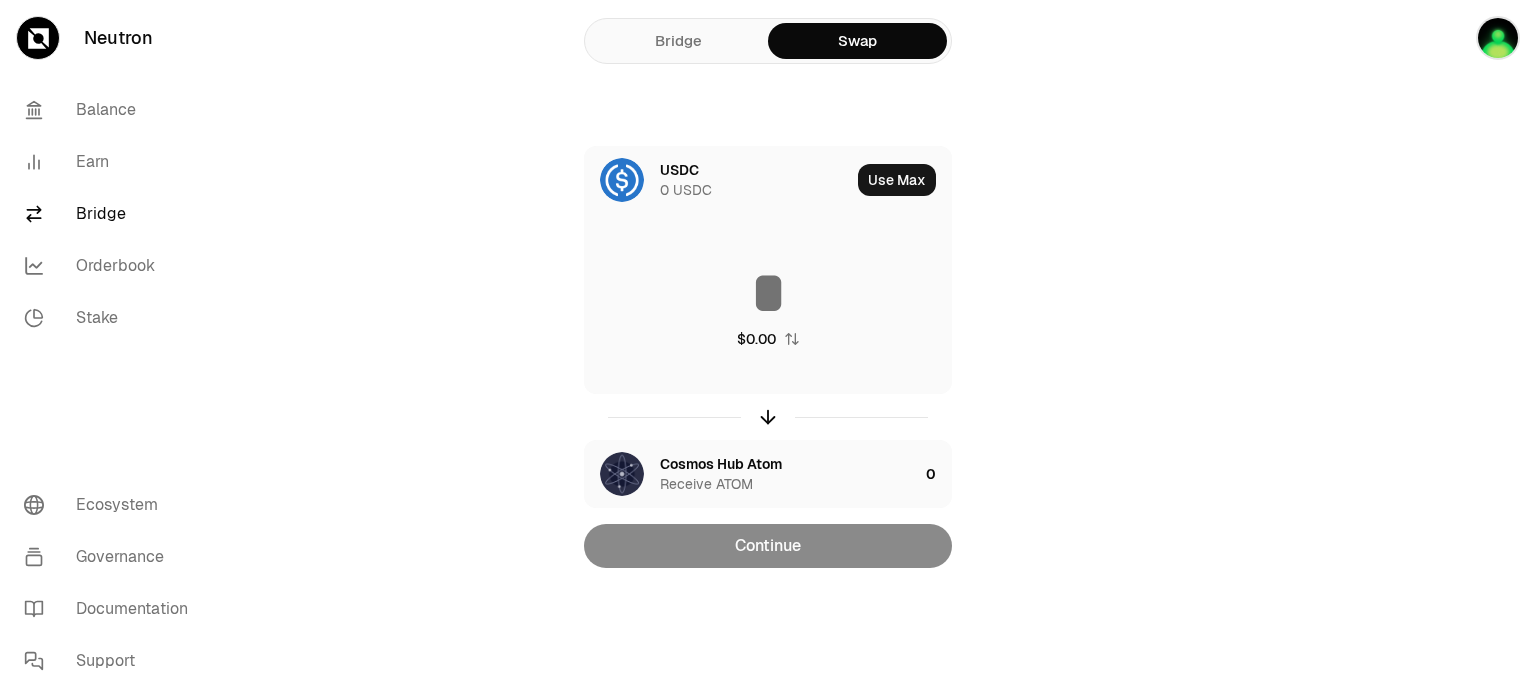click at bounding box center [768, 293] 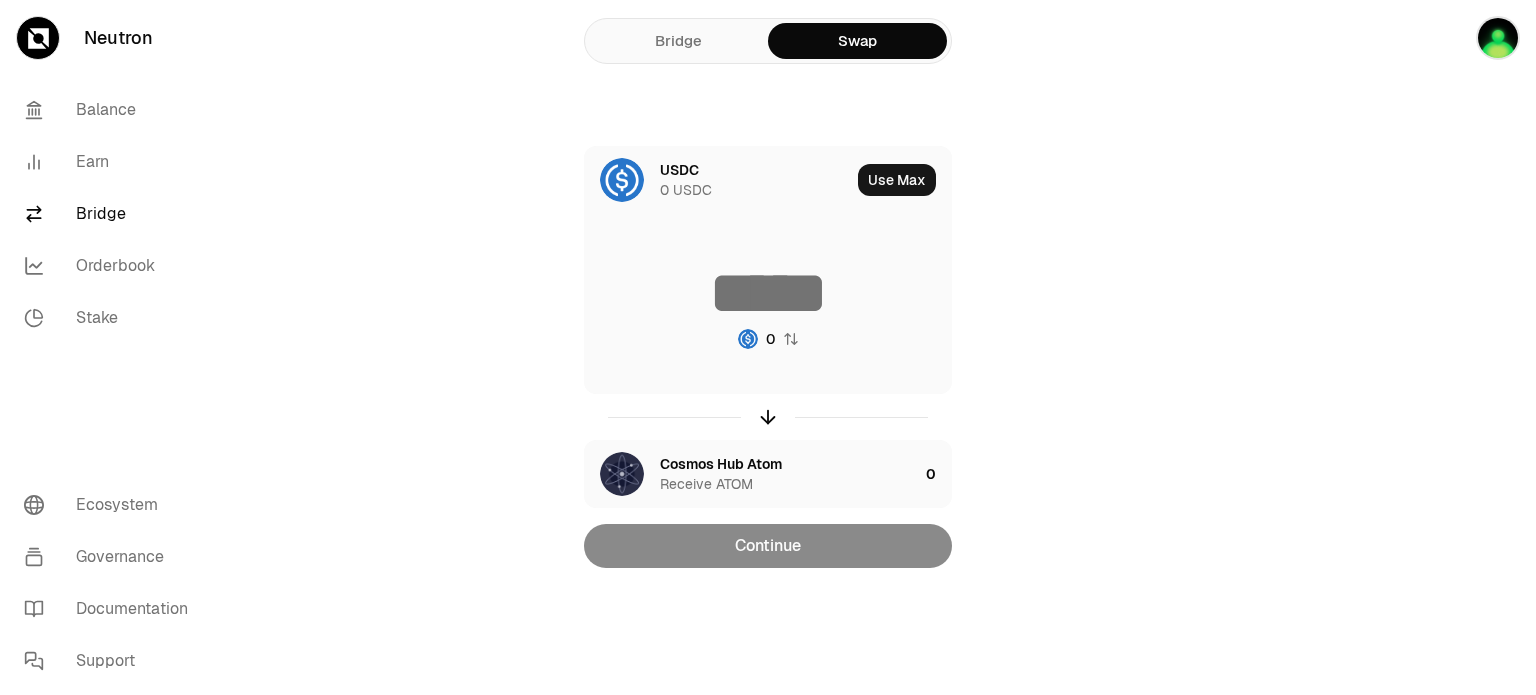 click at bounding box center (791, 339) 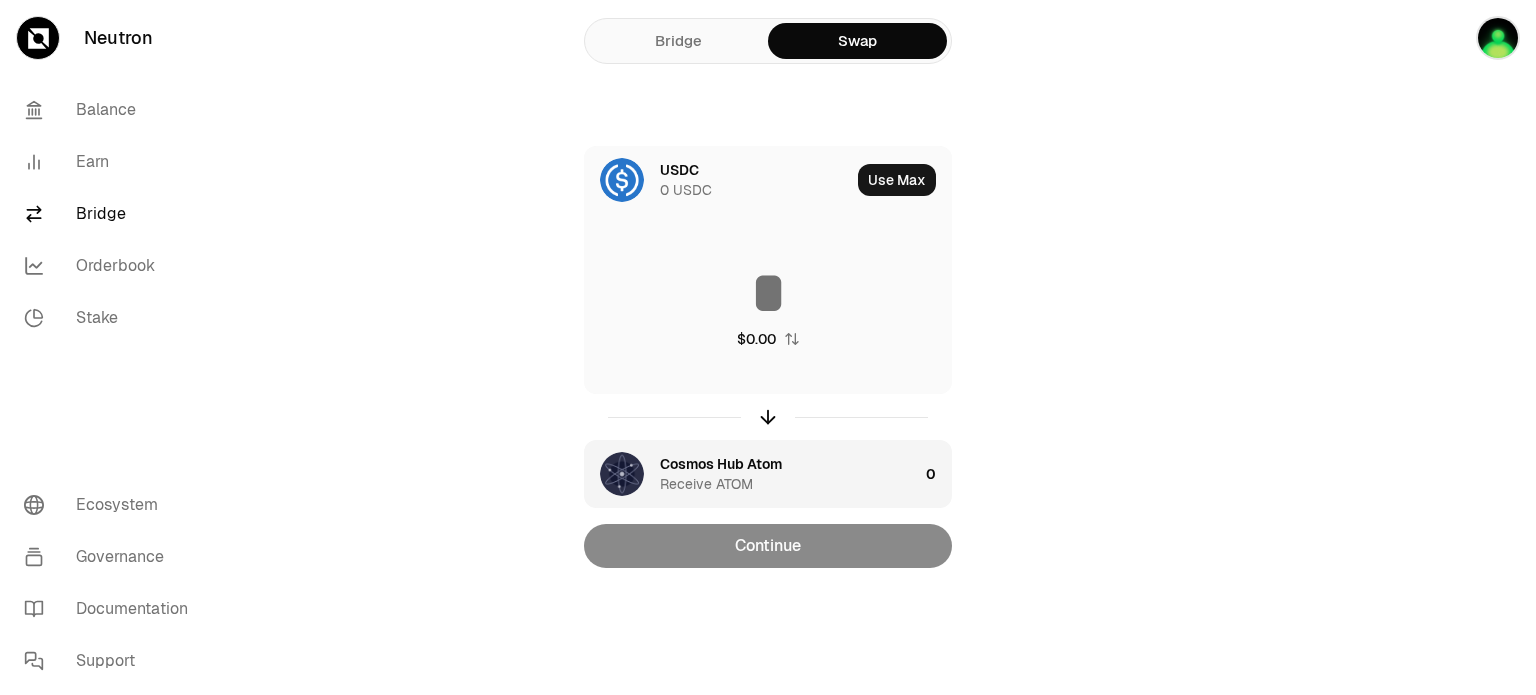 click on "Cosmos Hub Atom Receive ATOM" at bounding box center [789, 474] 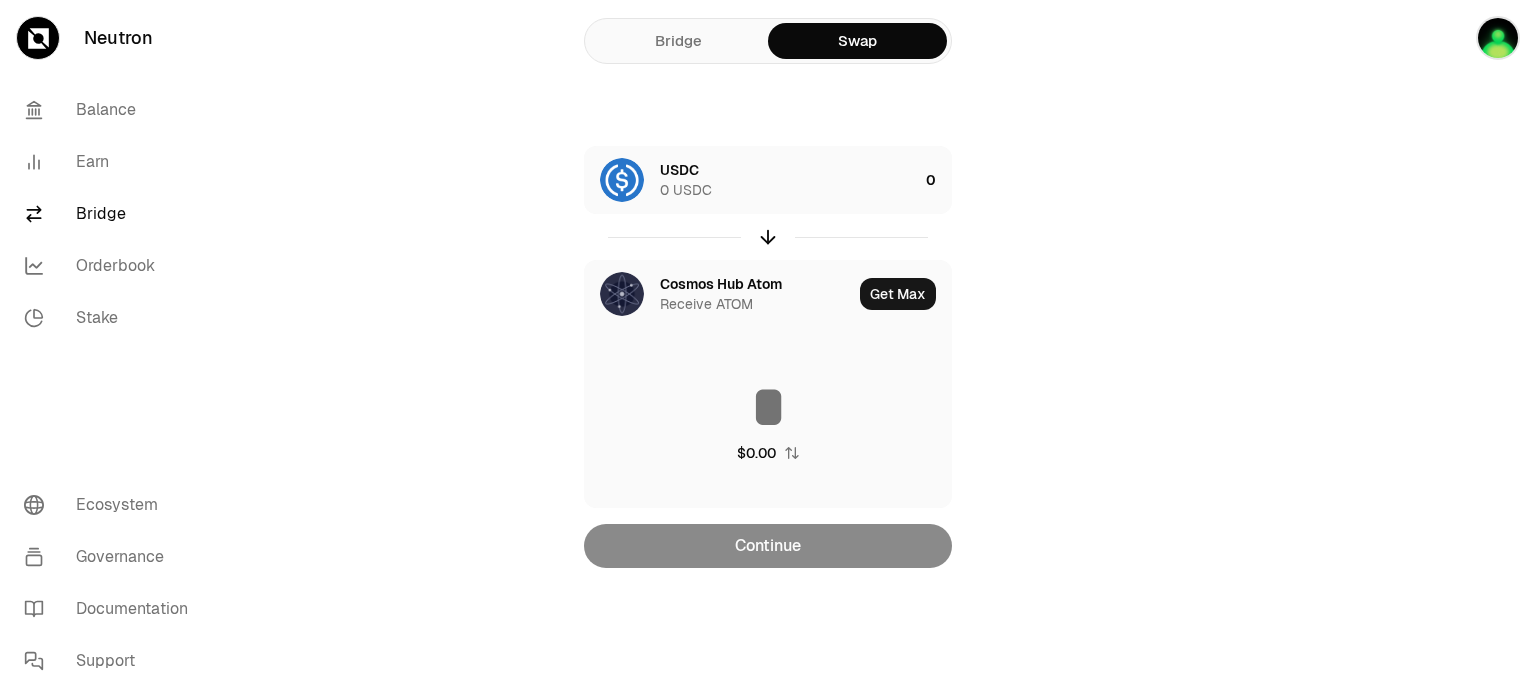 click on "USDC 0 USDC 0 Cosmos Hub Atom Receive ATOM Get Max $0.00 Continue" at bounding box center [768, 357] 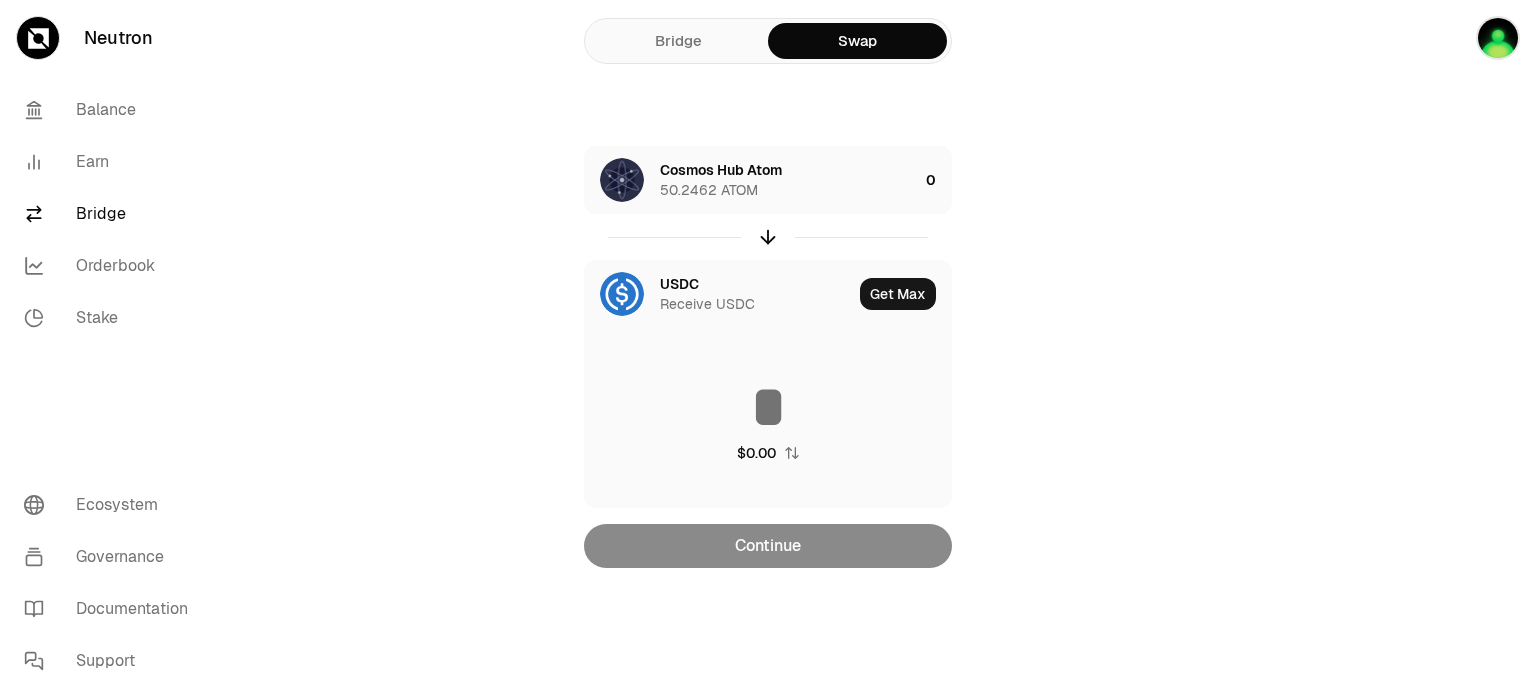 click on "Cosmos Hub Atom 50.2462 ATOM 0 USDC Receive USDC Get Max $0.00 Continue" at bounding box center (768, 357) 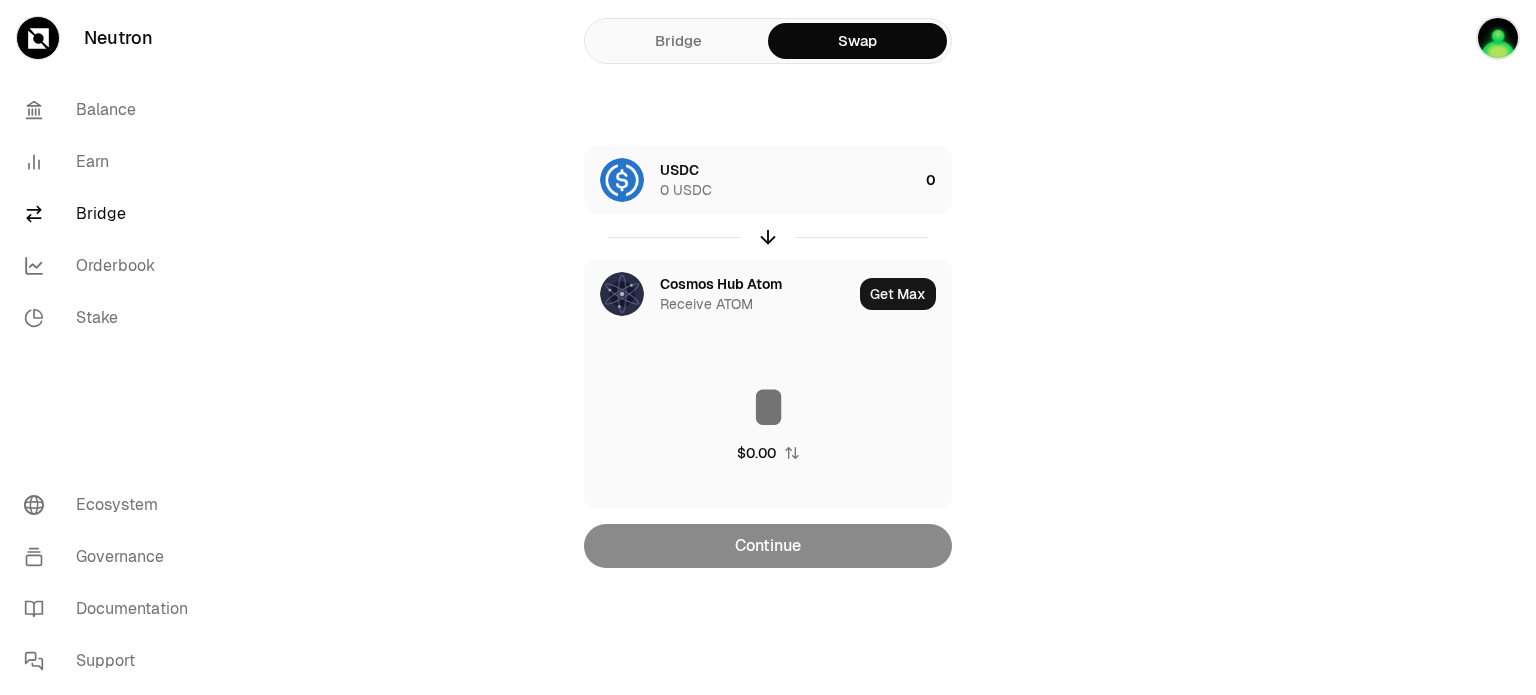 click at bounding box center [768, 237] 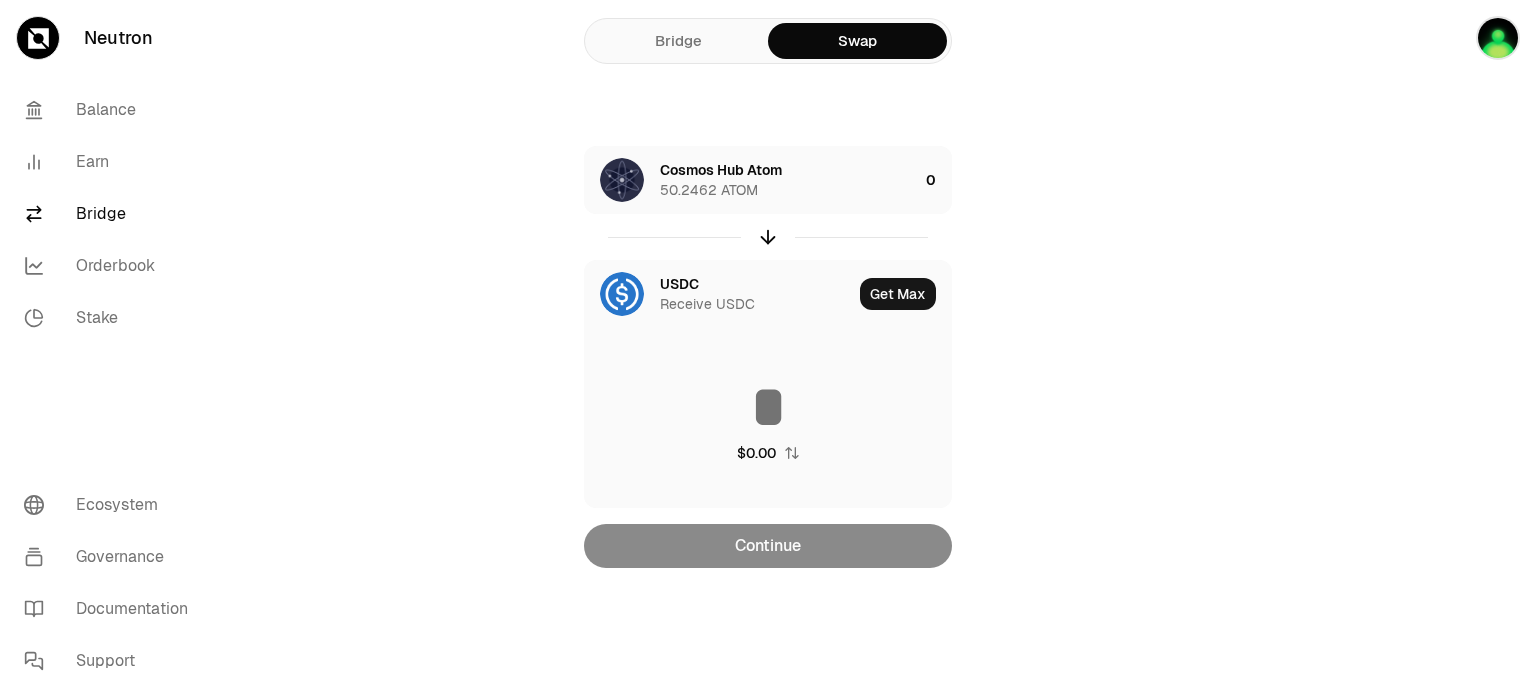 click on "Cosmos Hub Atom 50.2462 ATOM 0 USDC Receive USDC Get Max $0.00 Continue" at bounding box center [768, 357] 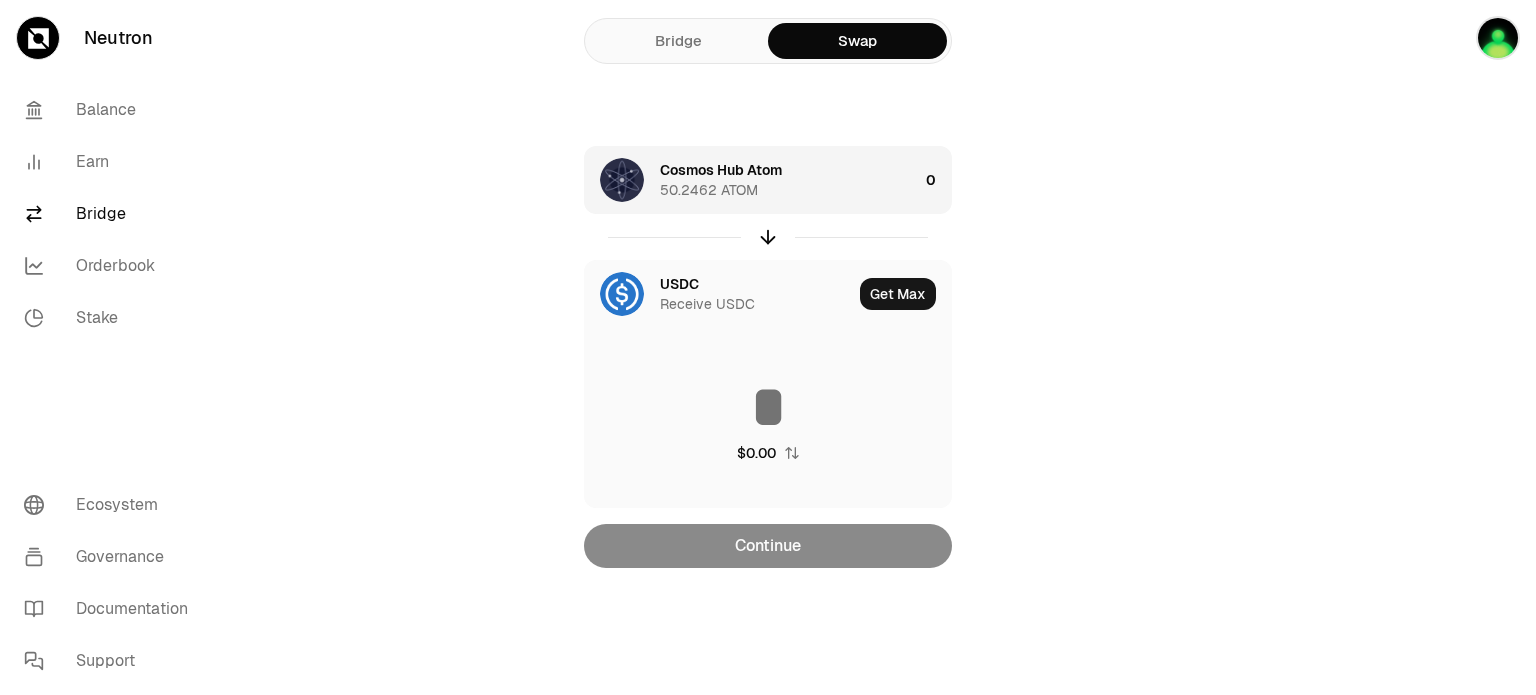 click on "0" at bounding box center [939, 180] 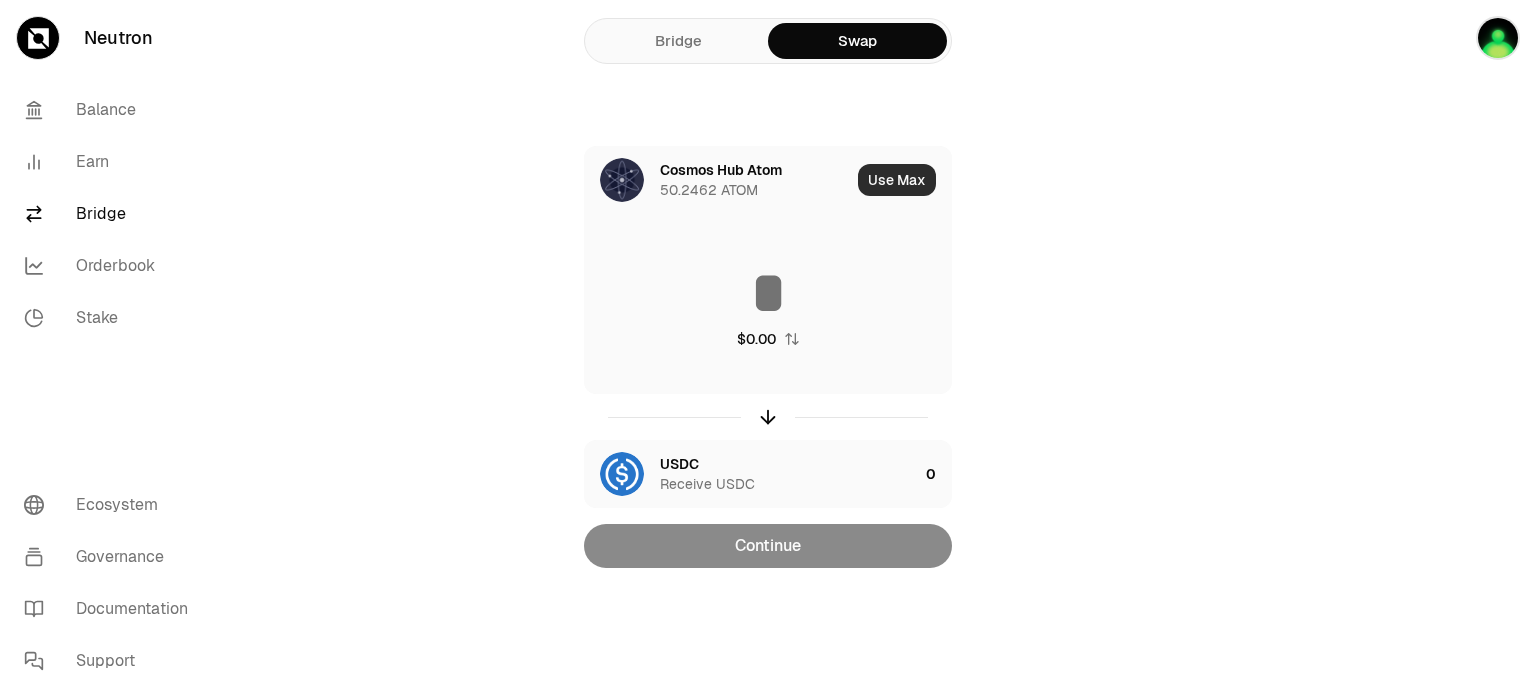click on "Use Max" at bounding box center [897, 180] 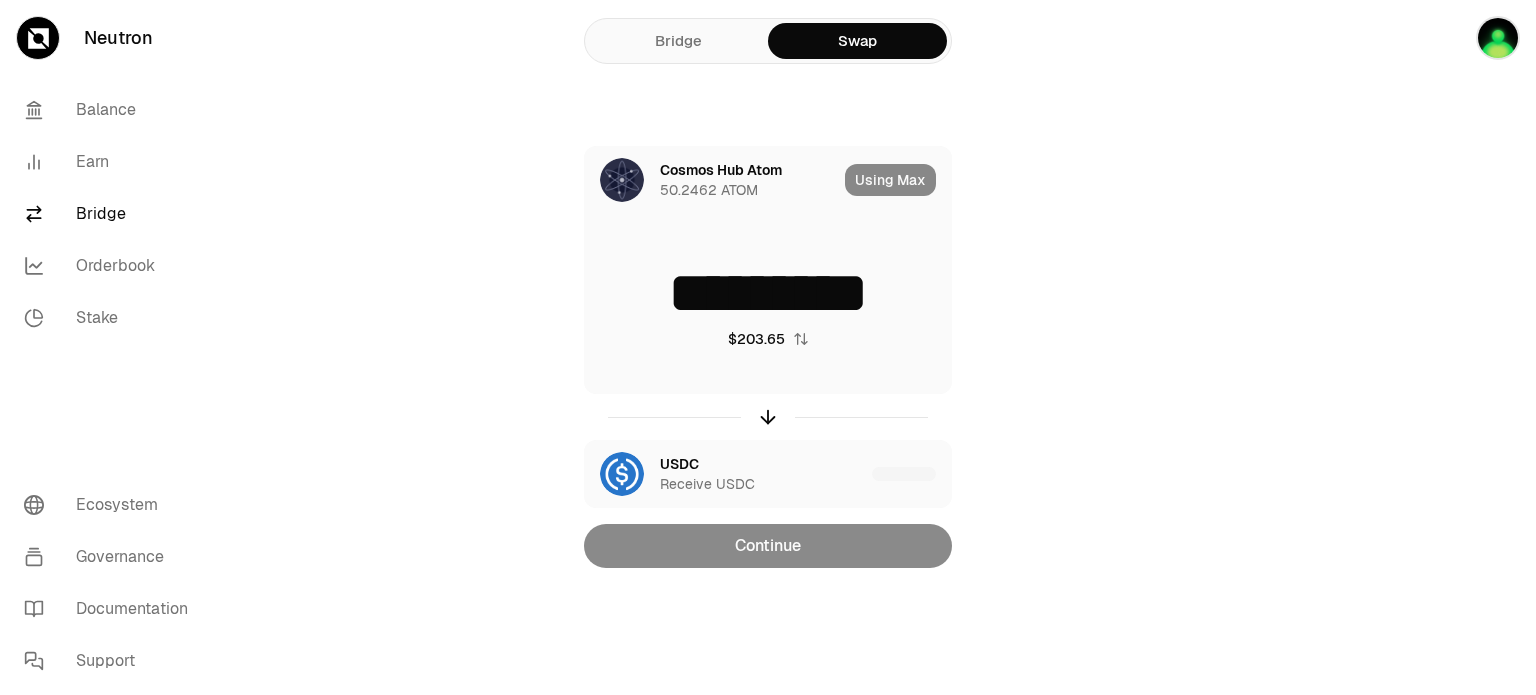 click on "Cosmos Hub Atom 50.2462 ATOM Using Max ********* $203.65 USDC Receive USDC Continue" at bounding box center (768, 357) 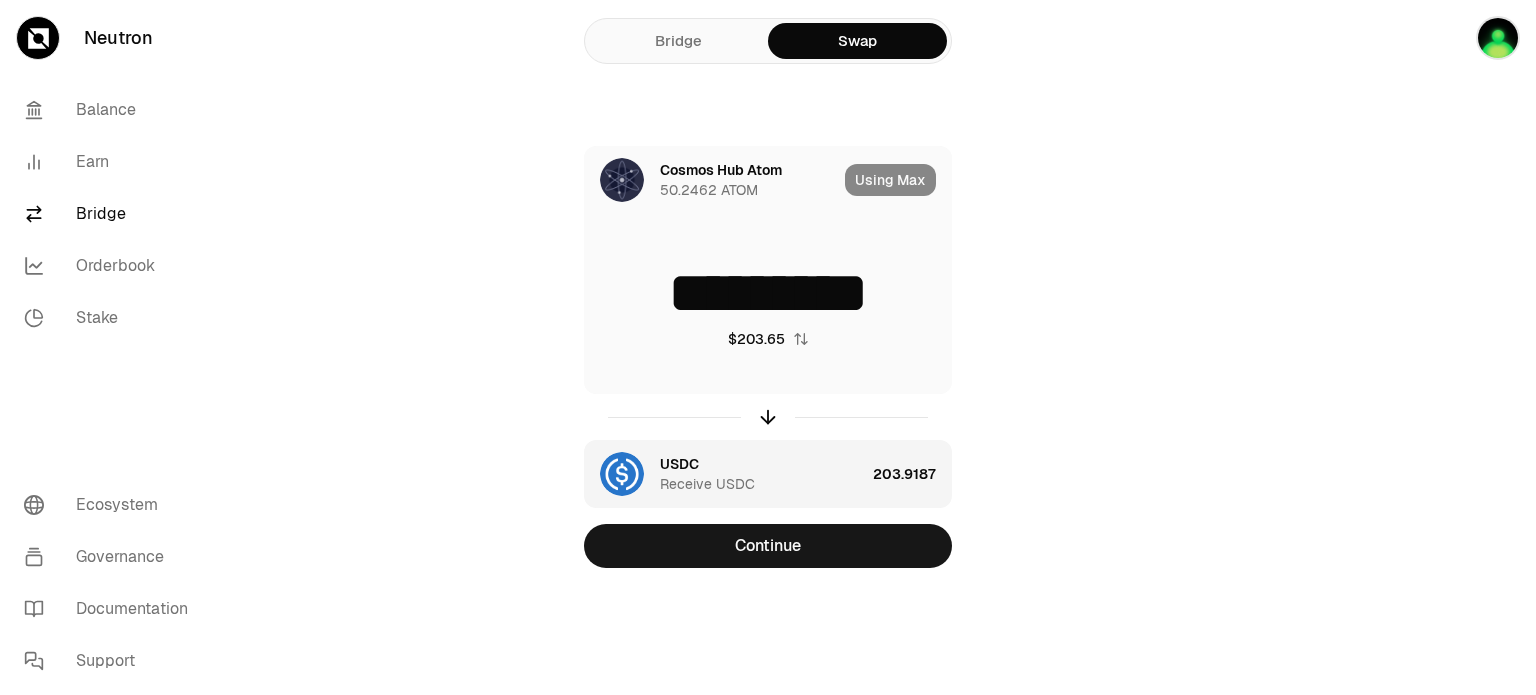 click on "USDC" at bounding box center [679, 464] 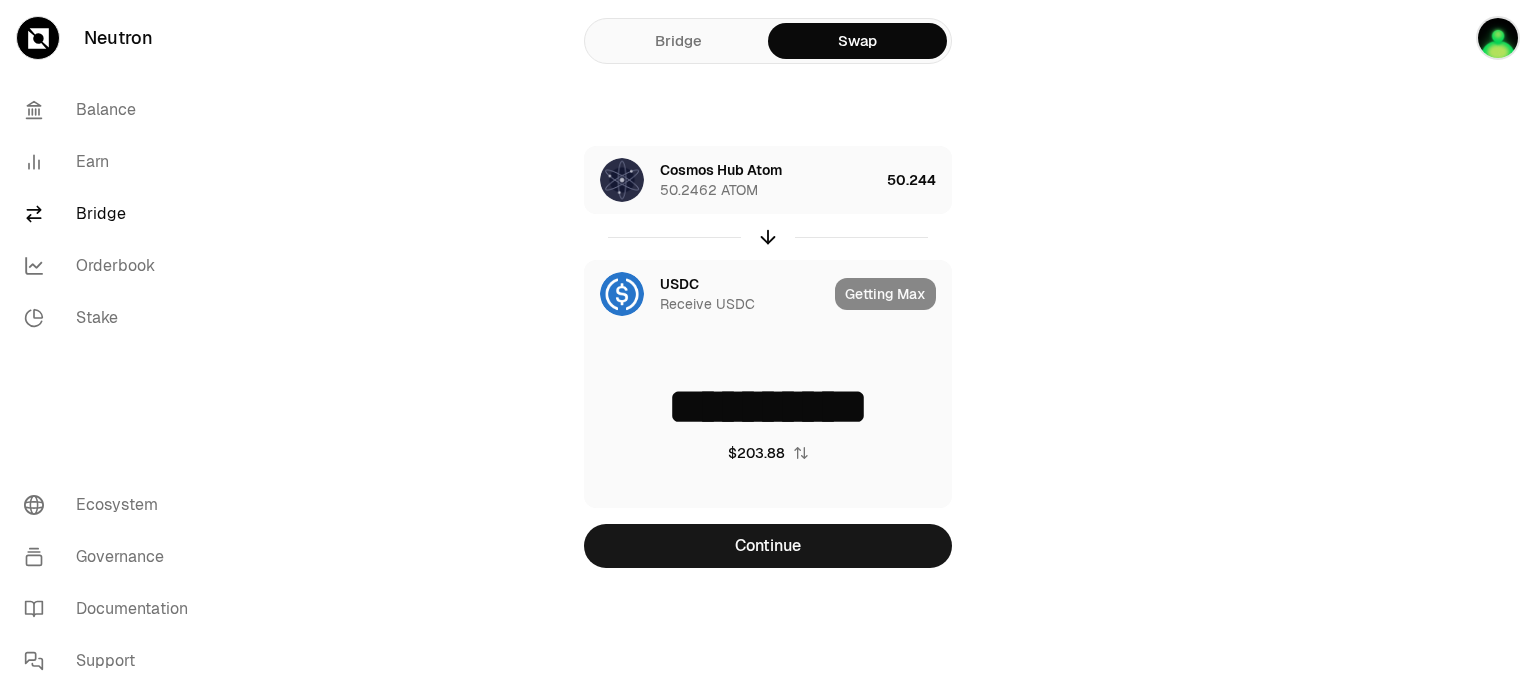 click at bounding box center [622, 294] 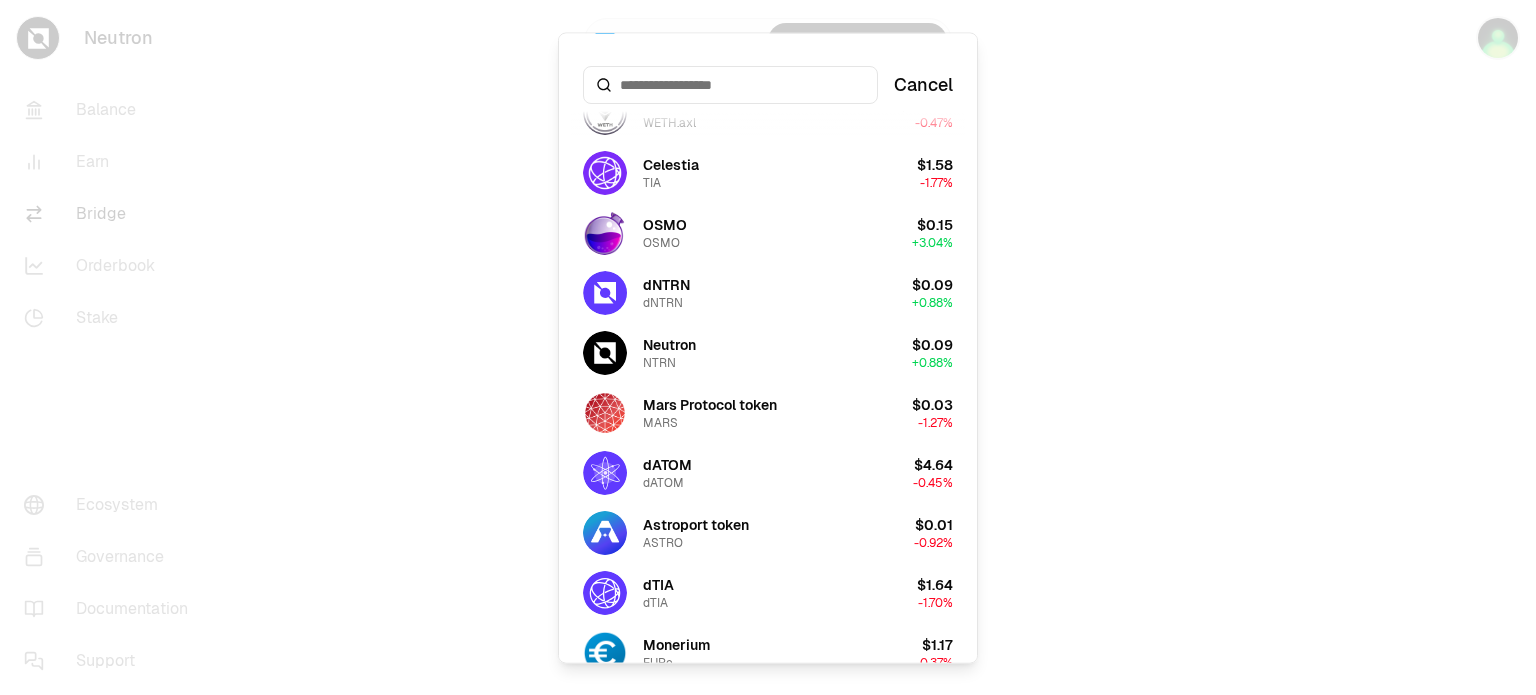 scroll, scrollTop: 0, scrollLeft: 0, axis: both 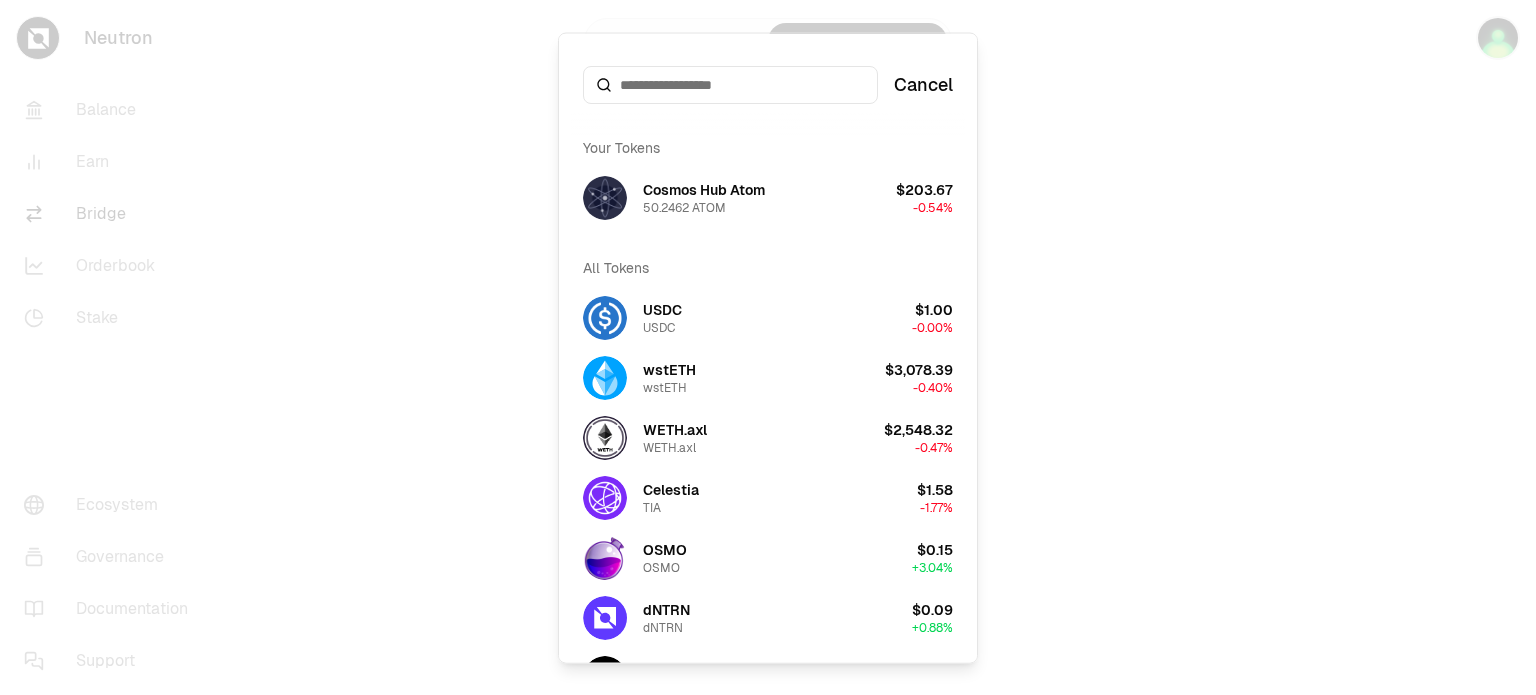 click at bounding box center (768, 347) 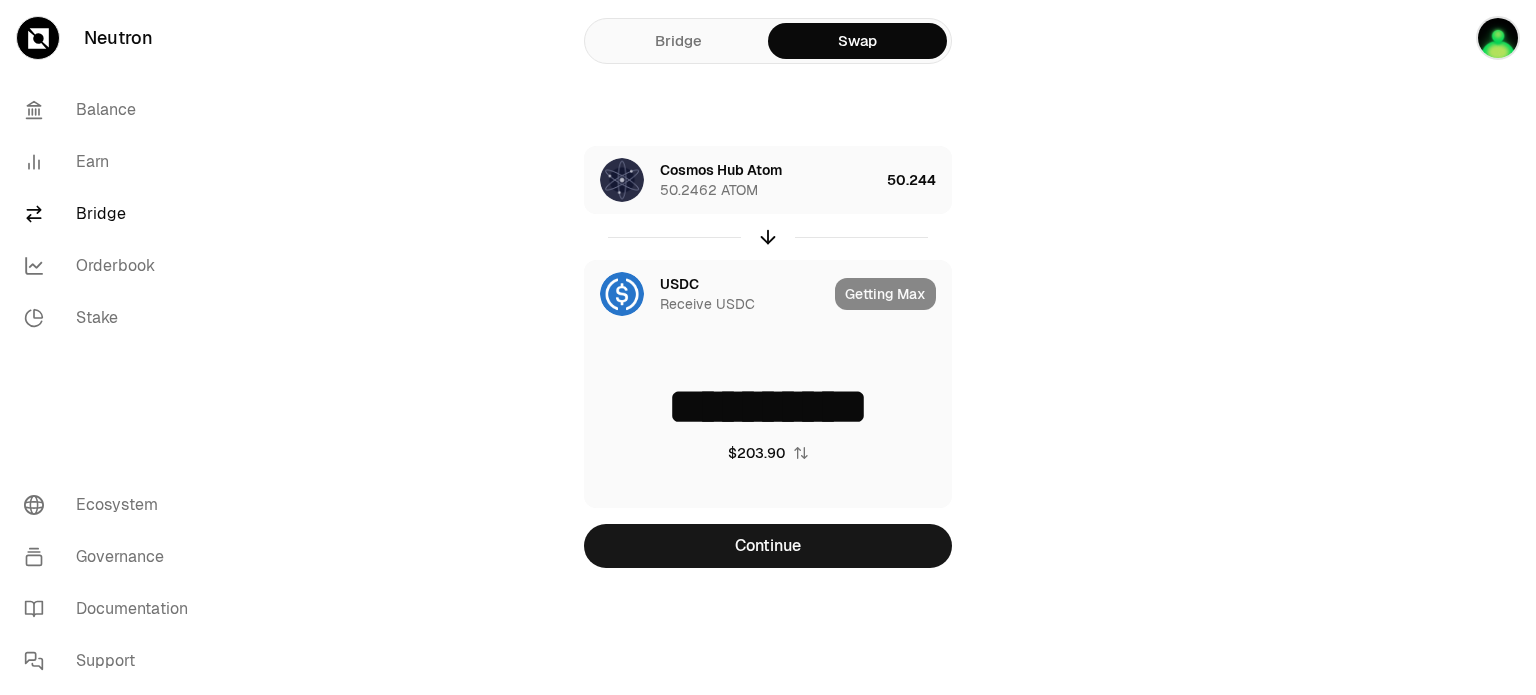 click at bounding box center [622, 294] 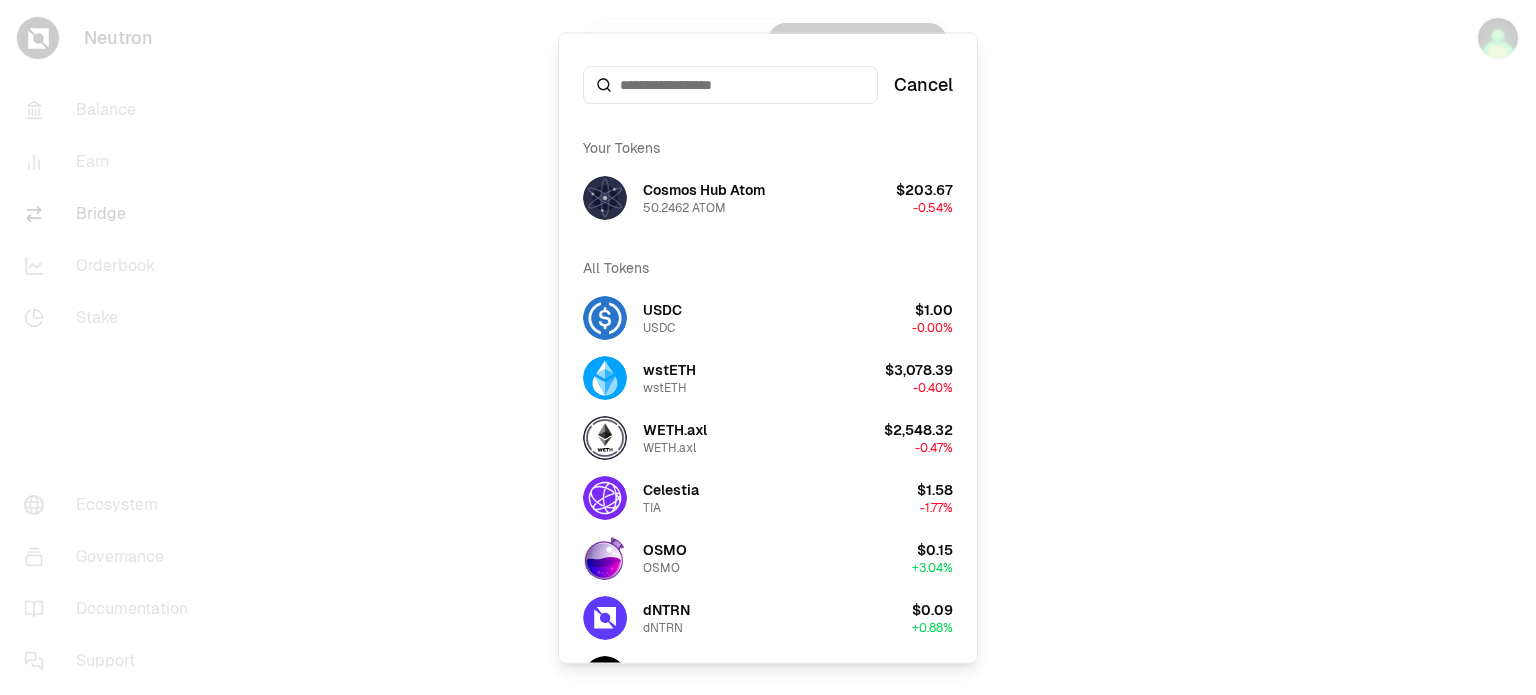 click at bounding box center [768, 347] 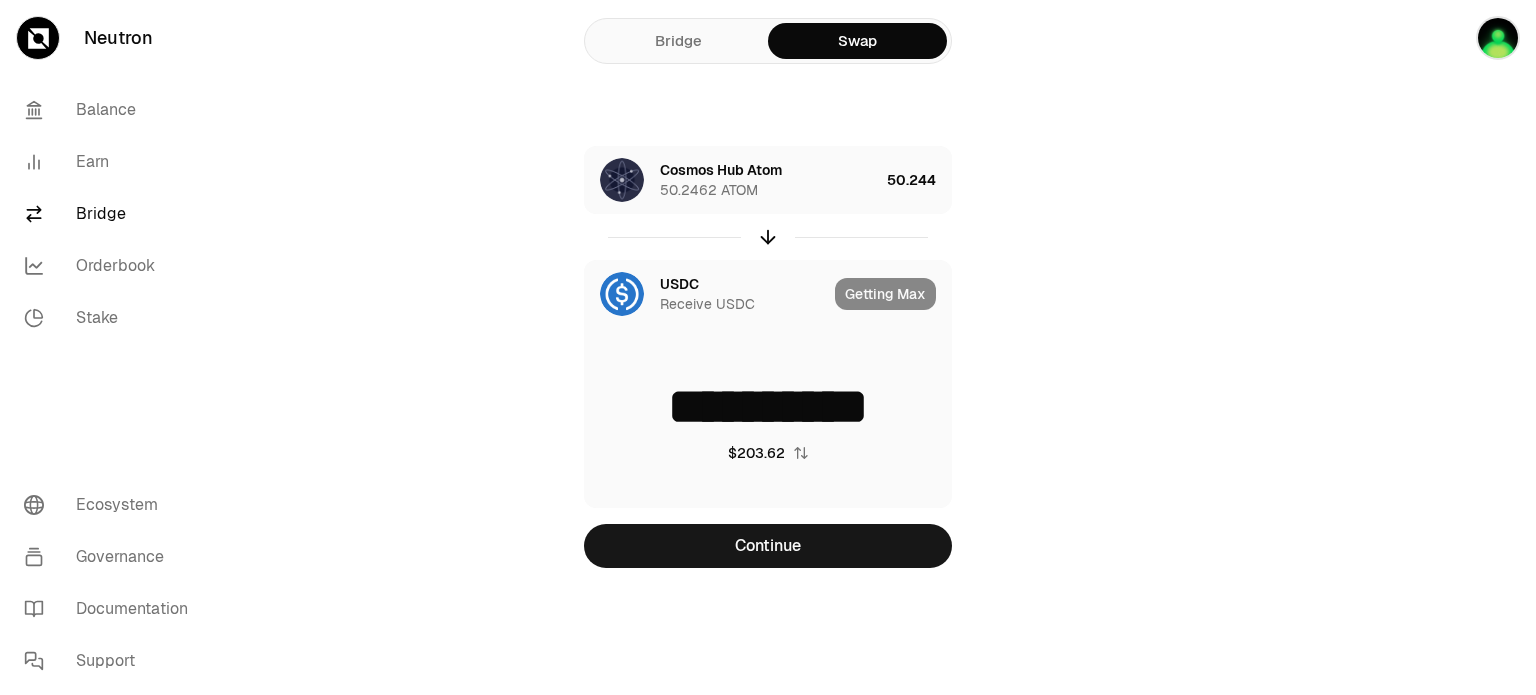 click on "**********" at bounding box center (768, 420) 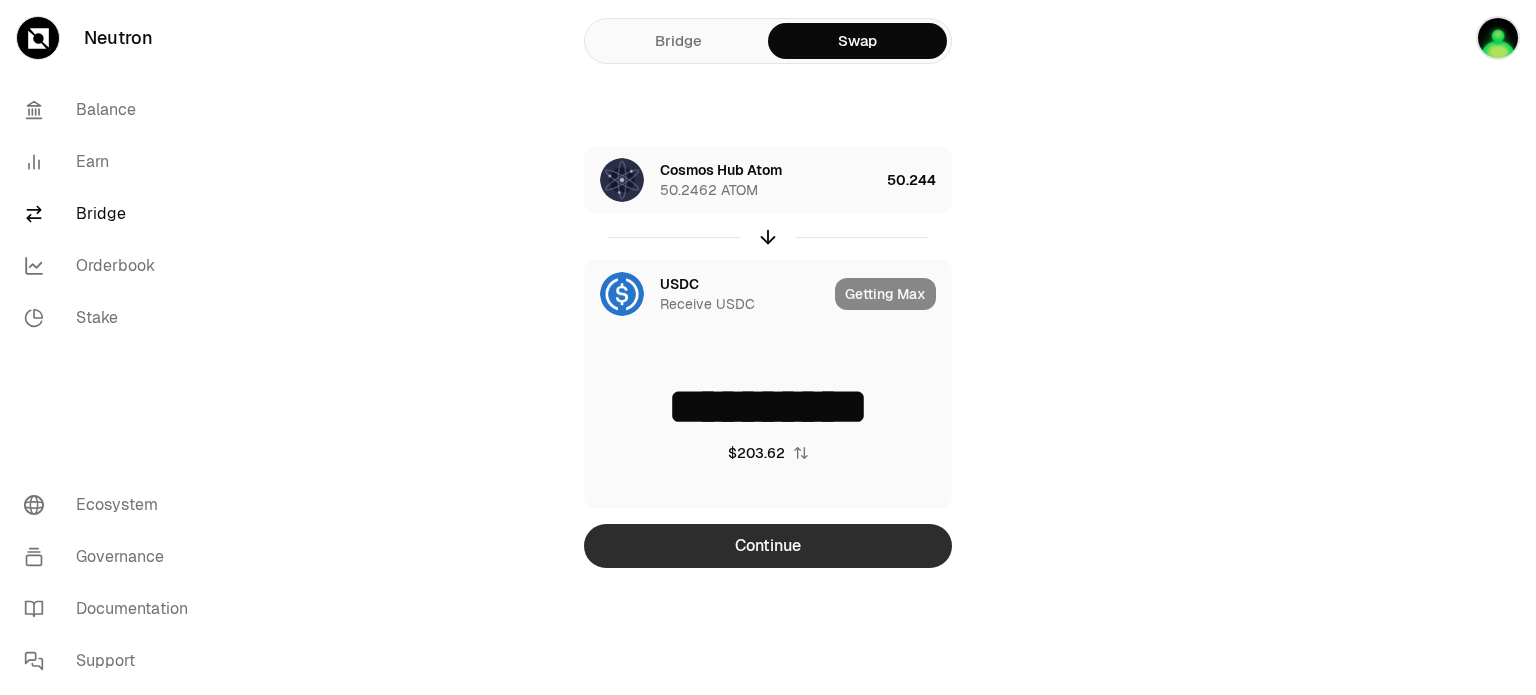 click on "Continue" at bounding box center [768, 546] 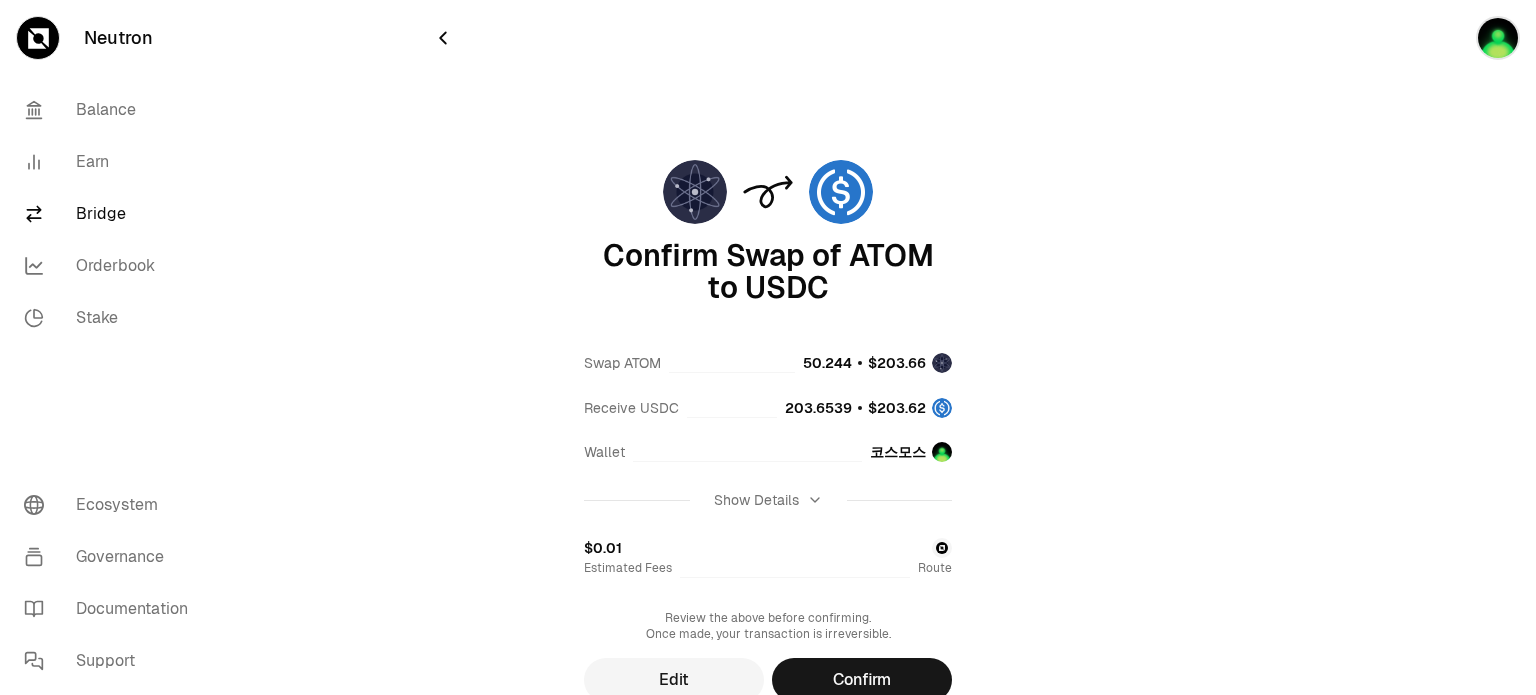 drag, startPoint x: 1535, startPoint y: 127, endPoint x: 1535, endPoint y: 234, distance: 107 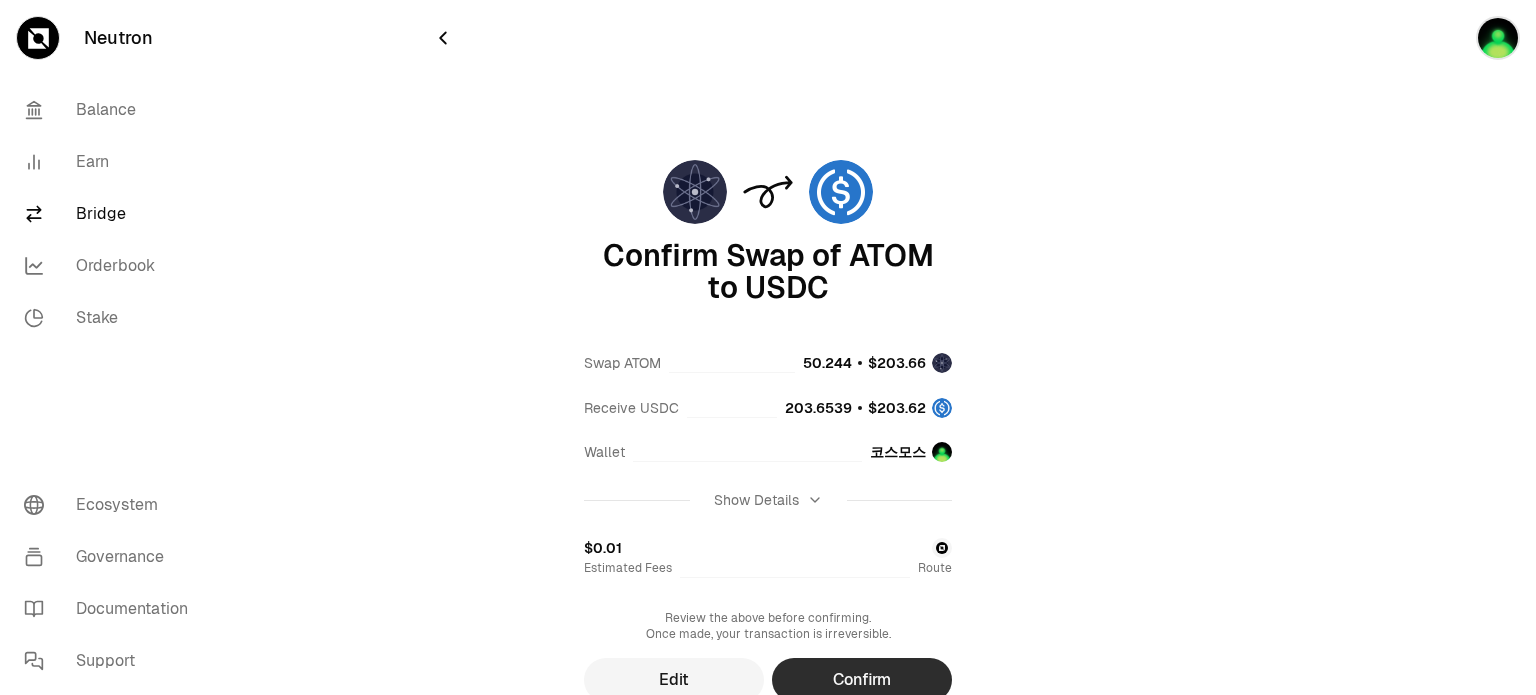 click on "Confirm" at bounding box center [862, 680] 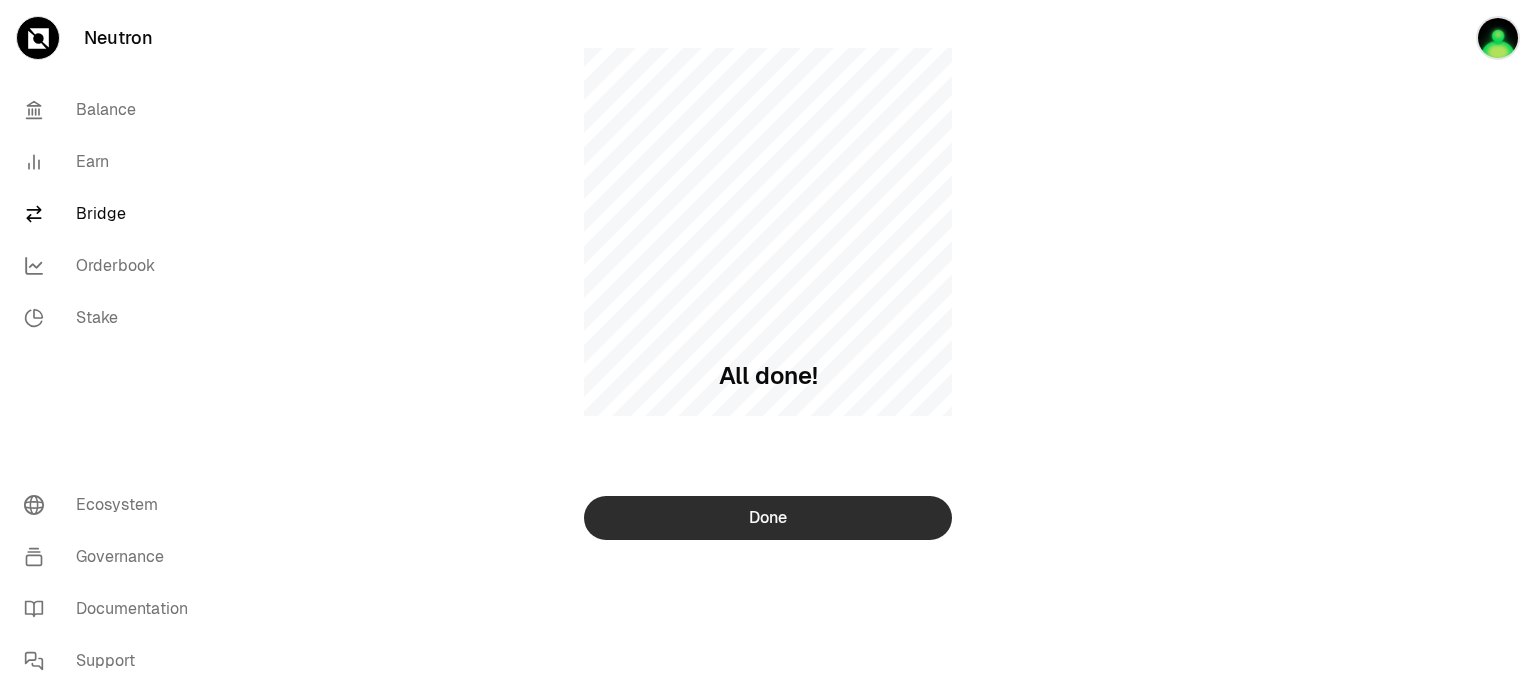 click on "Done" at bounding box center [768, 518] 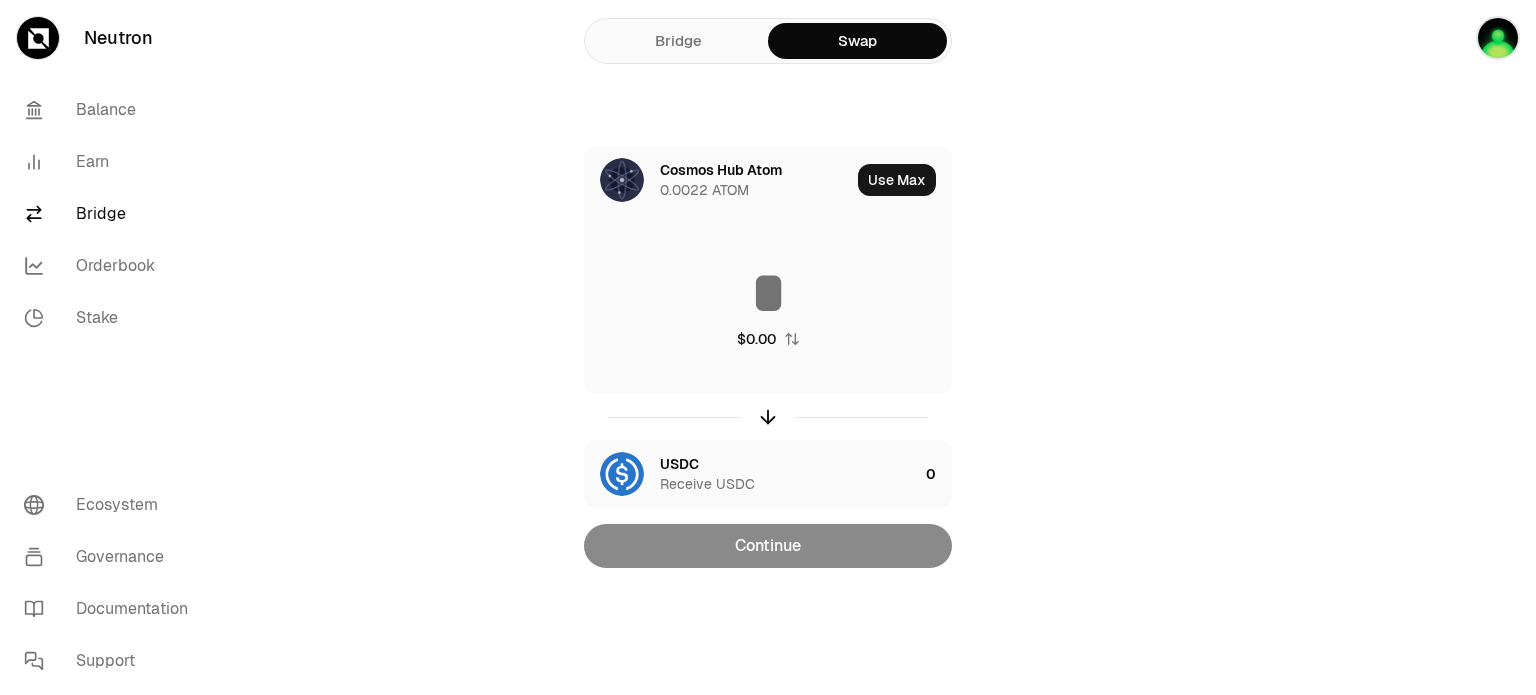 click on "Bridge Swap Cosmos Hub Atom 0.0022 ATOM Use Max $0.00 USDC Receive USDC 0 Continue" at bounding box center (768, 324) 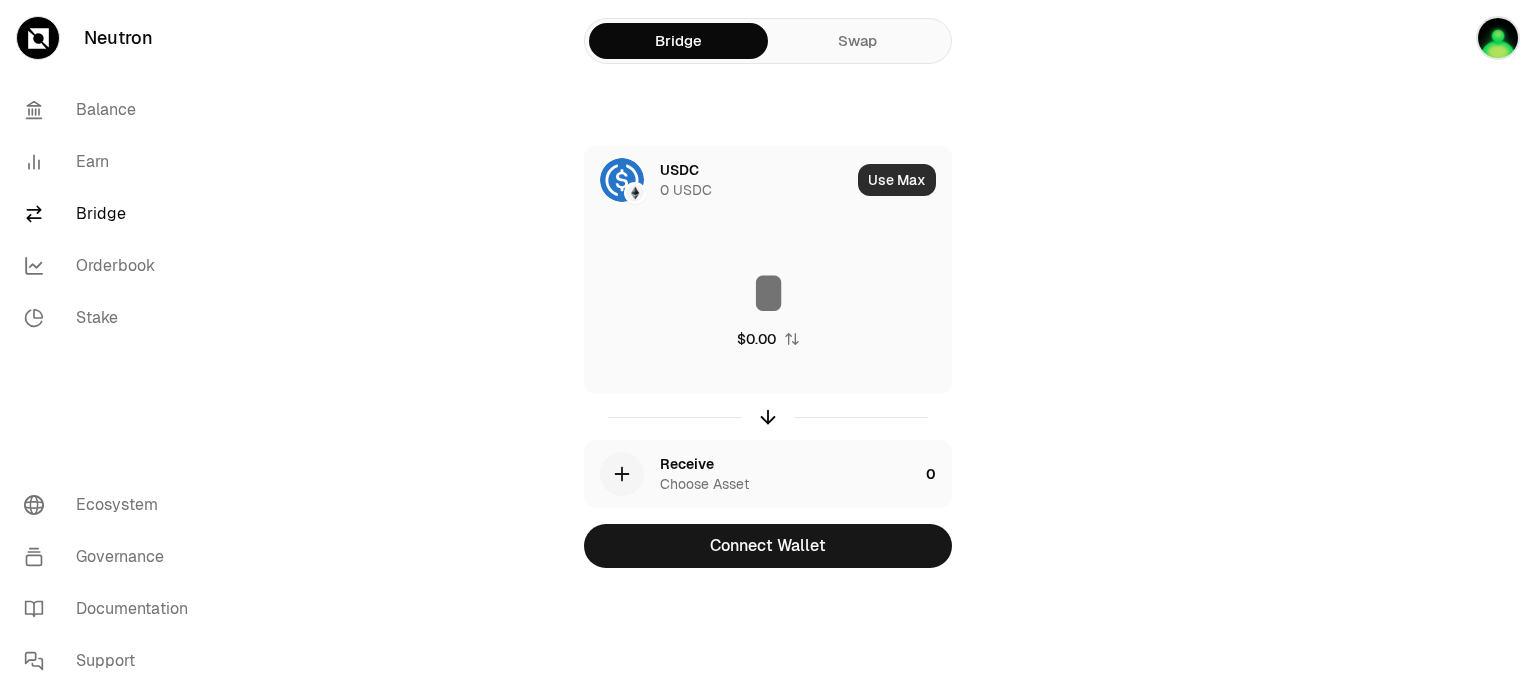 click on "Use Max" at bounding box center [897, 180] 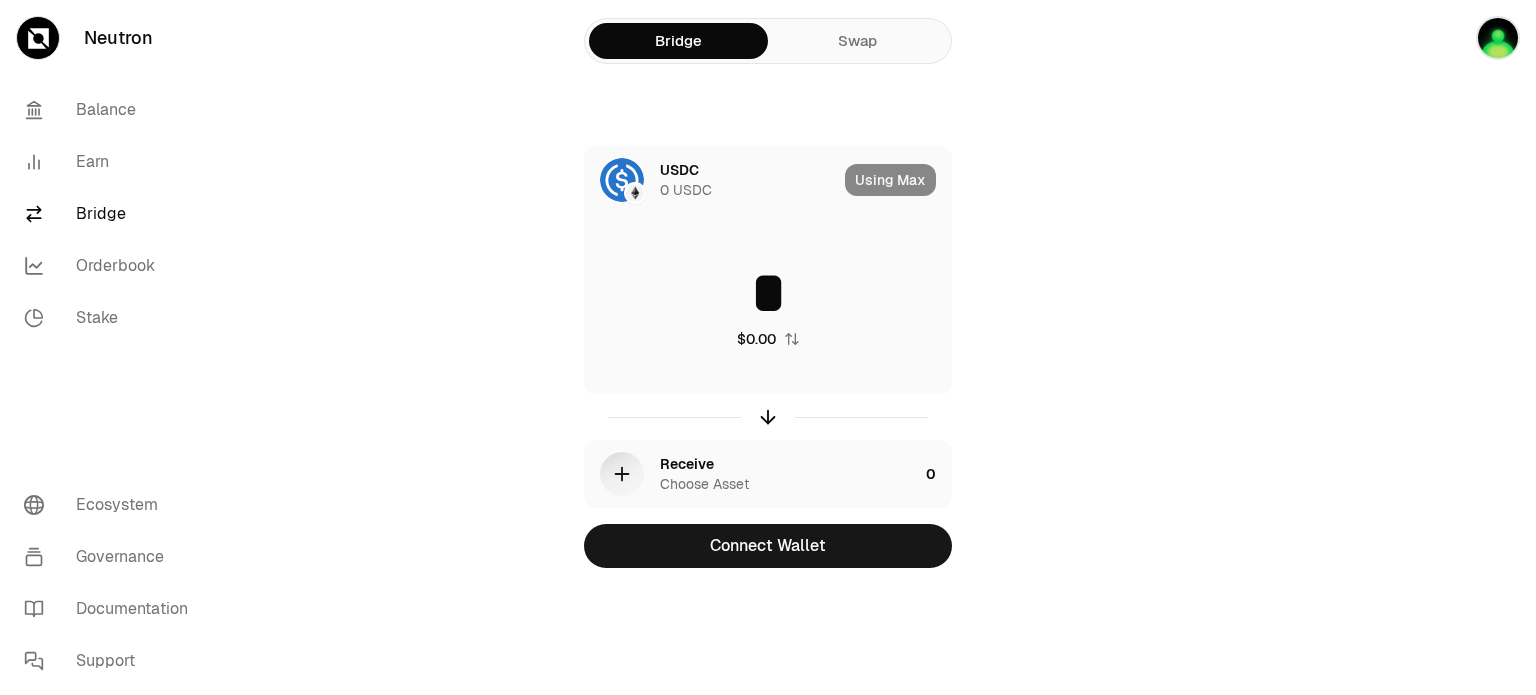 click at bounding box center [768, 420] 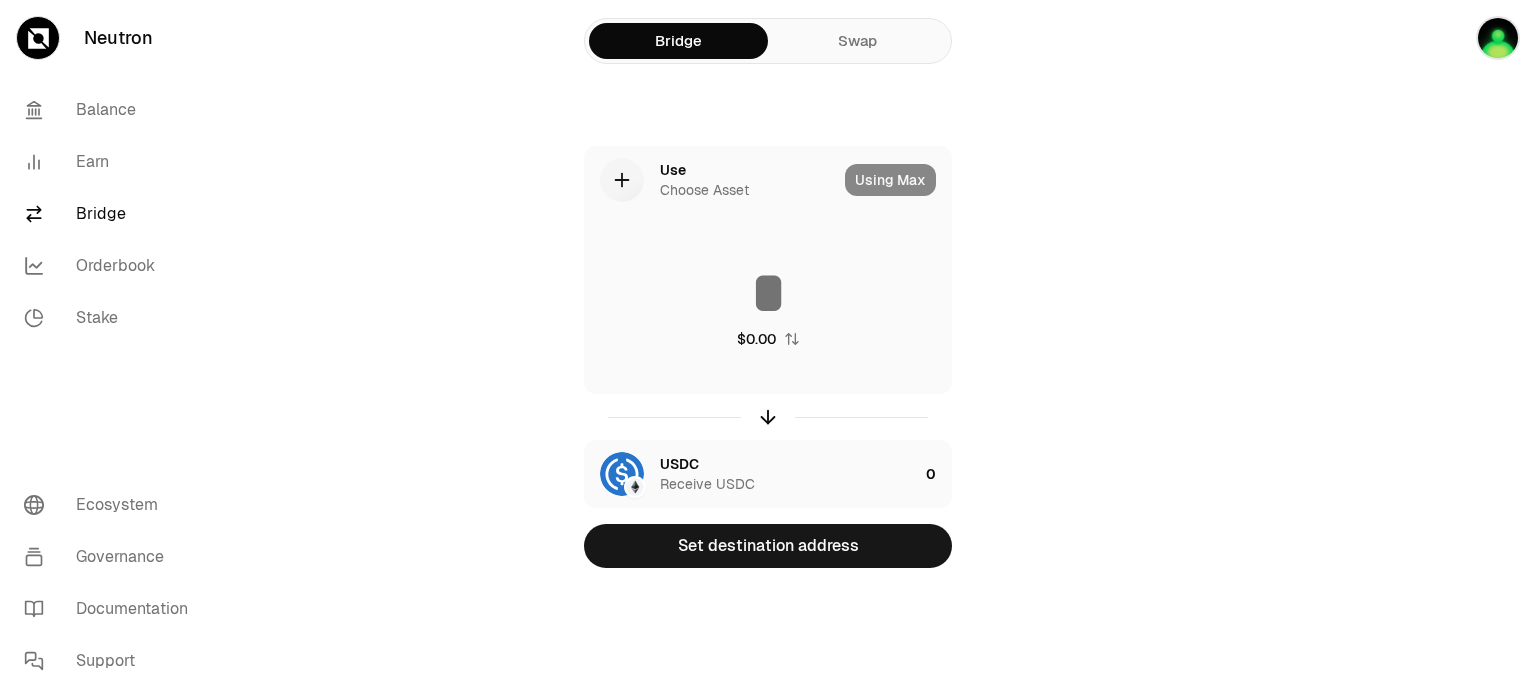 click at bounding box center [768, 420] 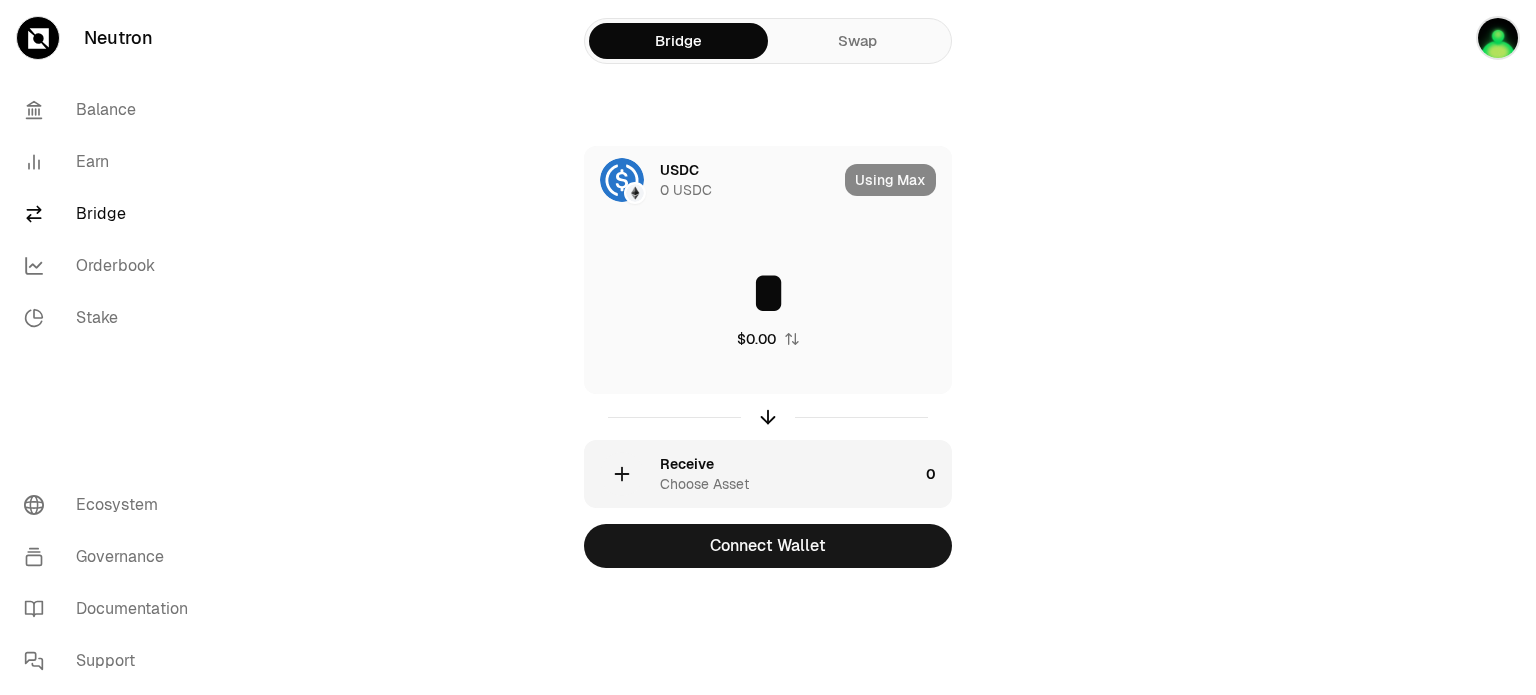 click on "Receive Choose Asset" at bounding box center [751, 474] 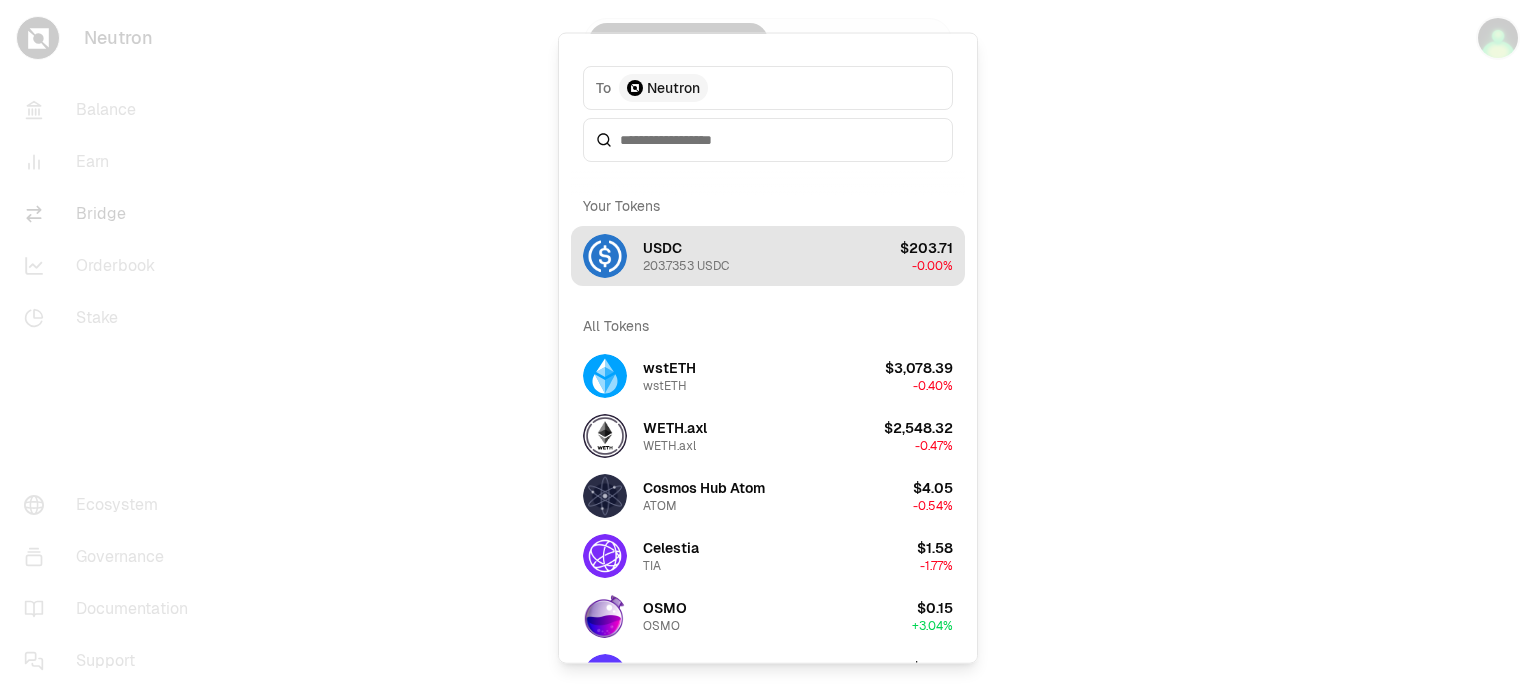 click on "USDC 203.7353 USDC $203.71 -0.00%" at bounding box center [768, 255] 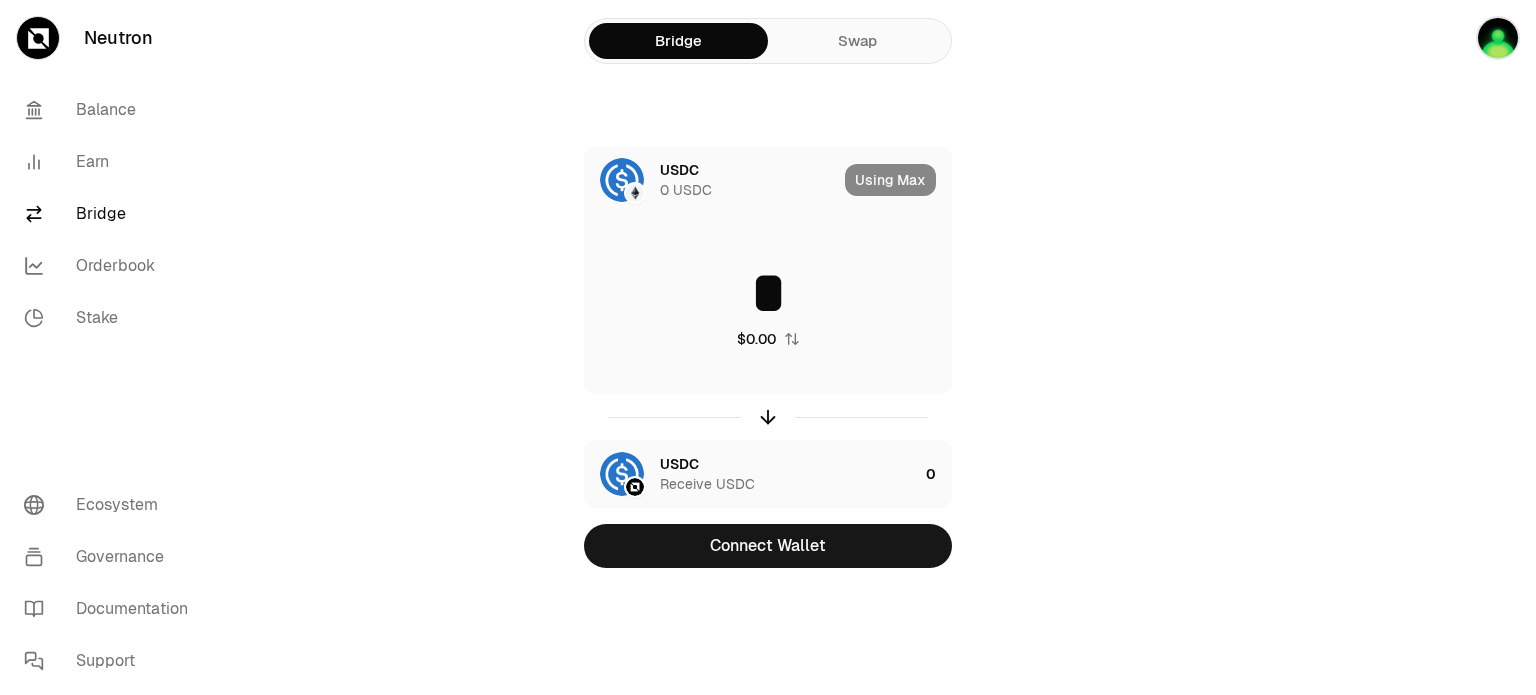 click at bounding box center (768, 417) 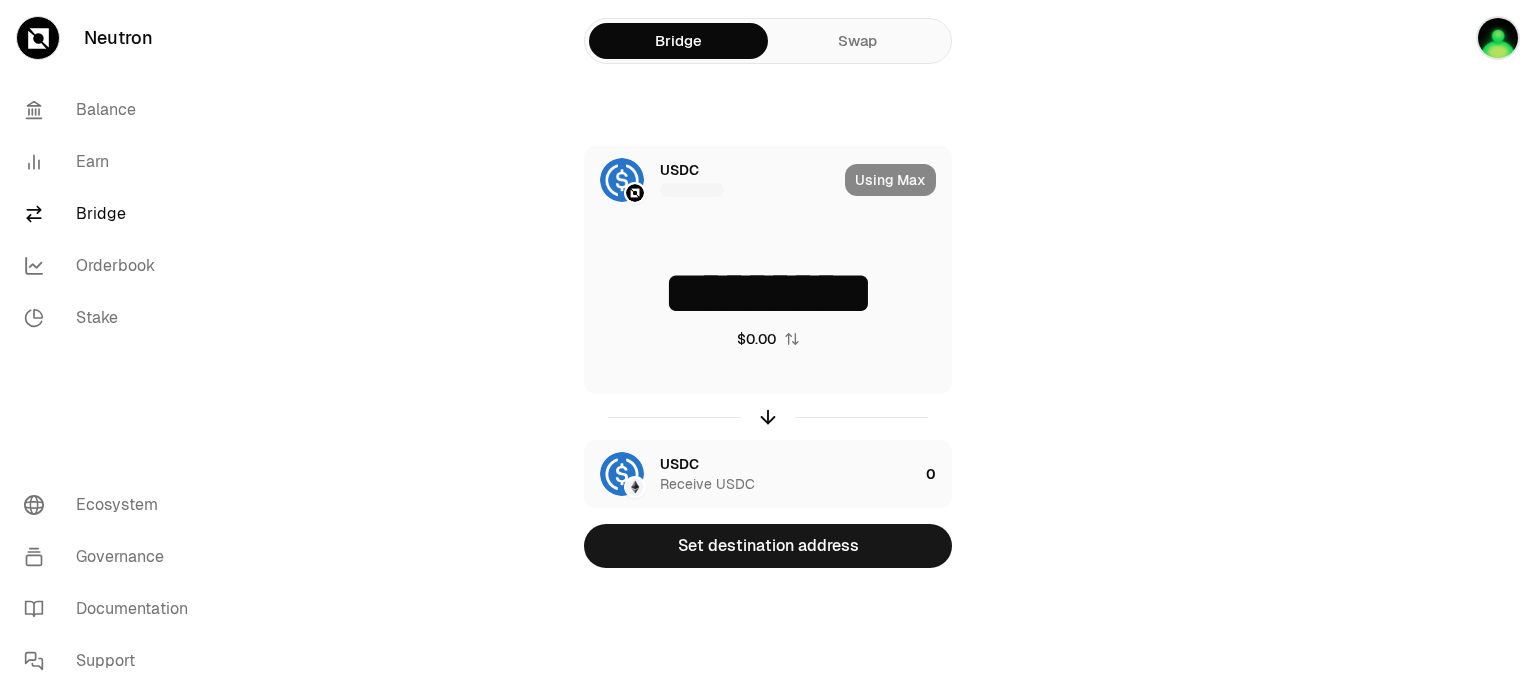 click at bounding box center [768, 417] 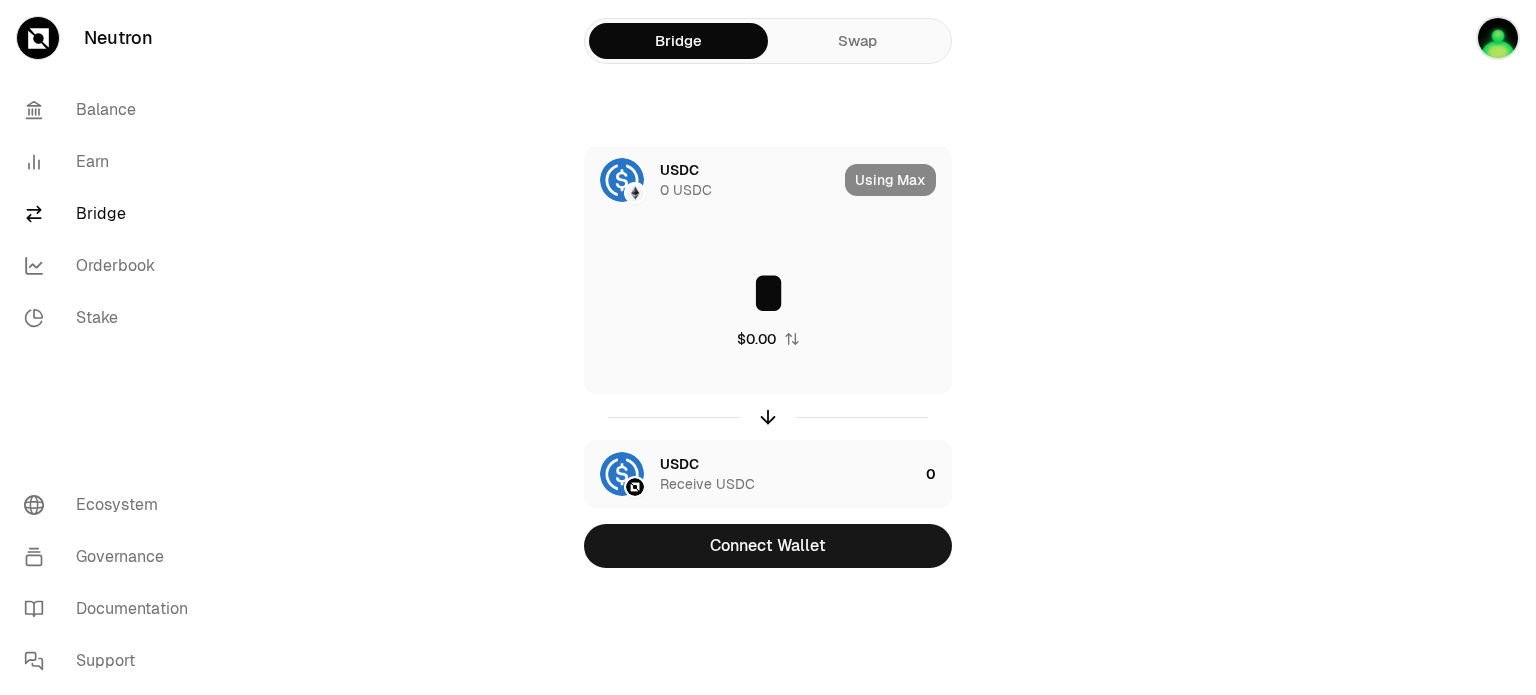 click at bounding box center (768, 417) 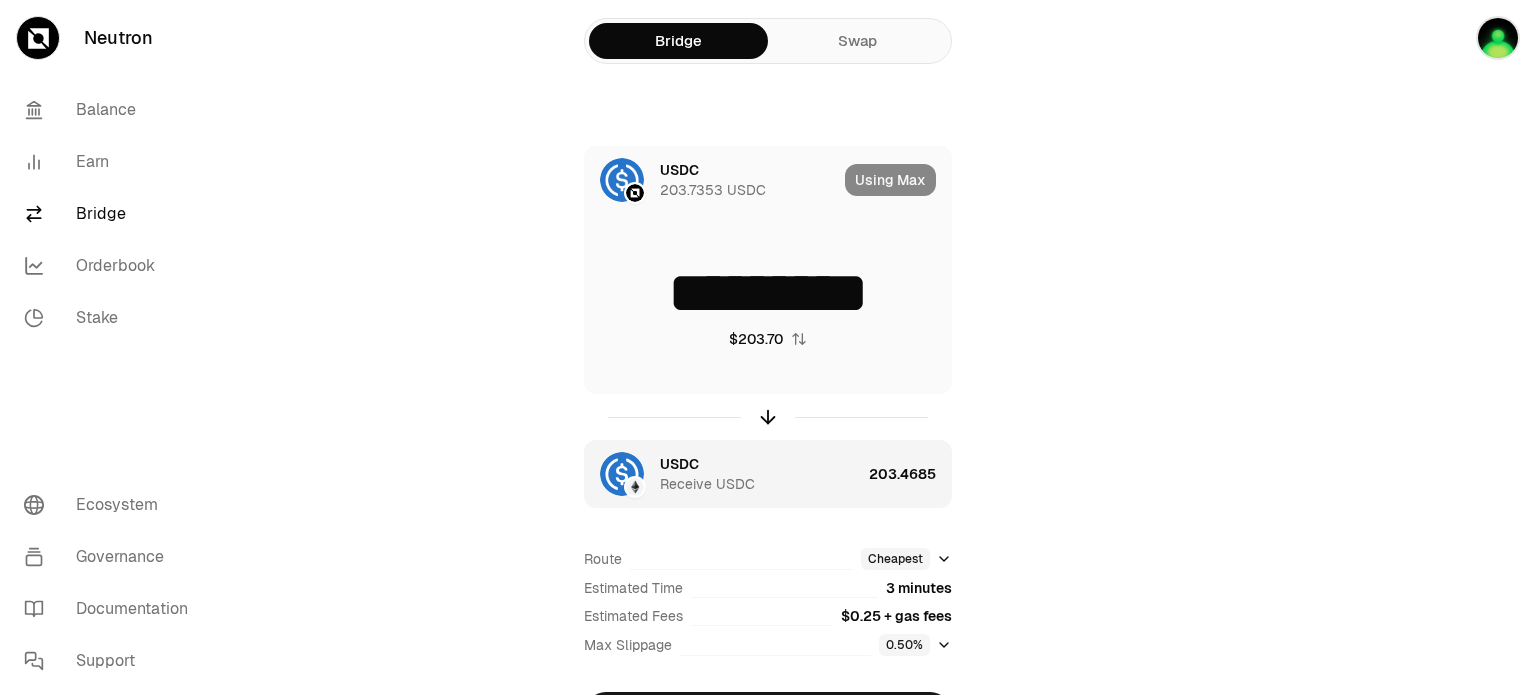 click on "Receive USDC" at bounding box center (707, 484) 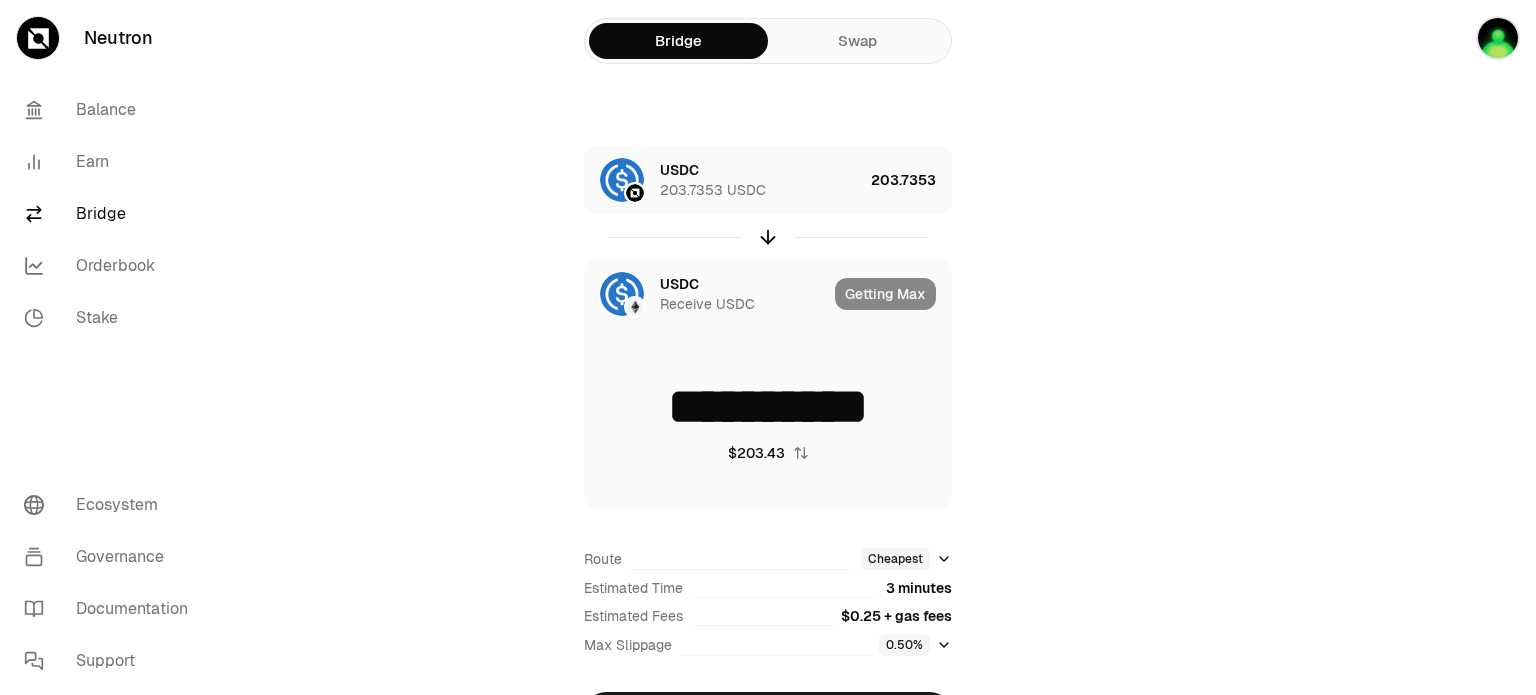 click on "**********" at bounding box center [768, 441] 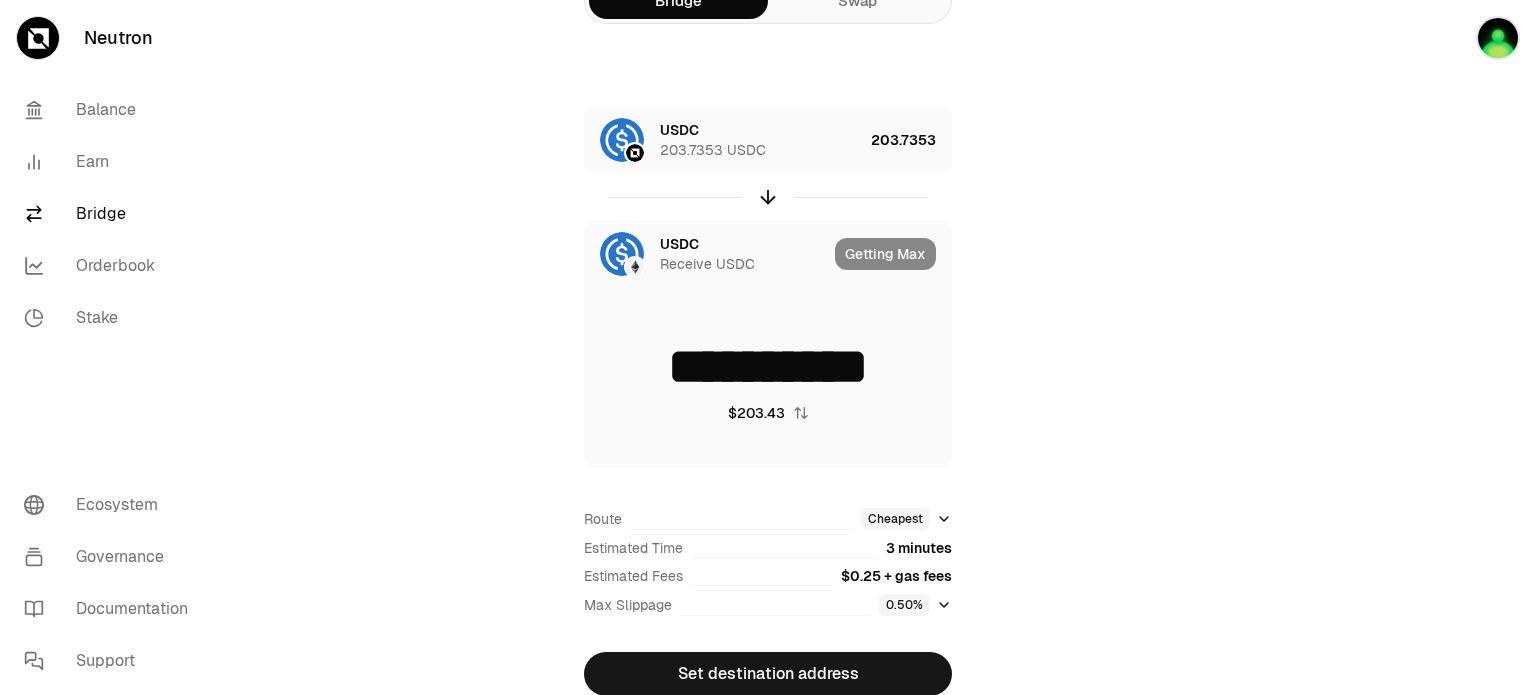 scroll, scrollTop: 0, scrollLeft: 0, axis: both 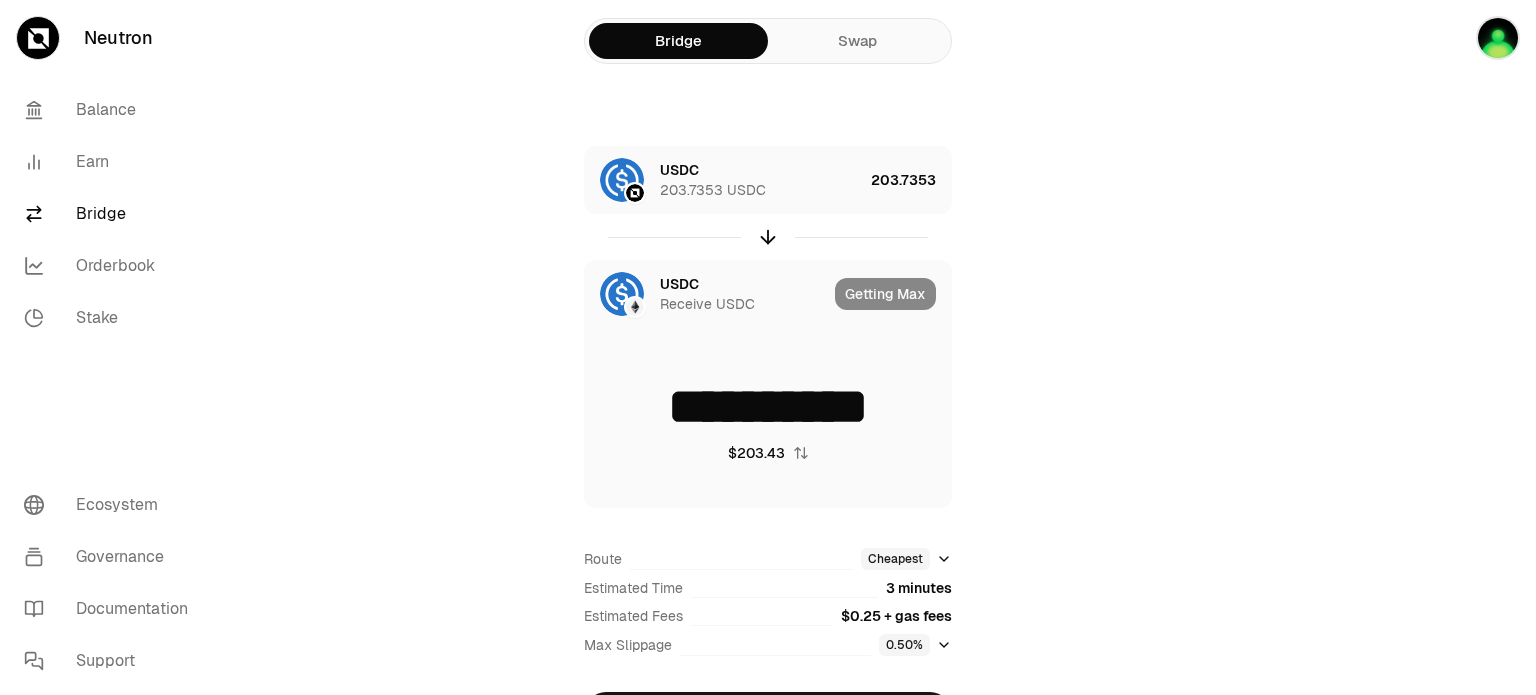 click on "USDC Receive USDC" at bounding box center [705, 294] 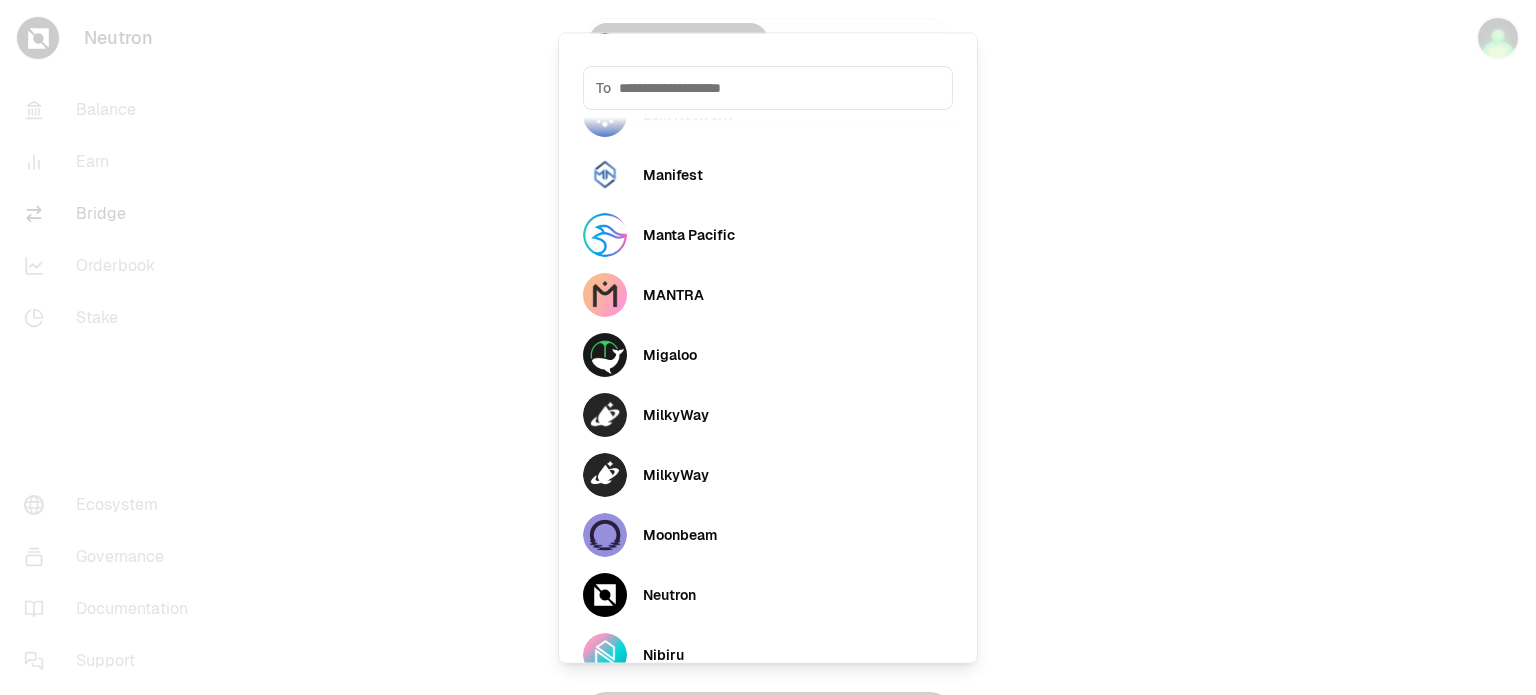 scroll, scrollTop: 0, scrollLeft: 0, axis: both 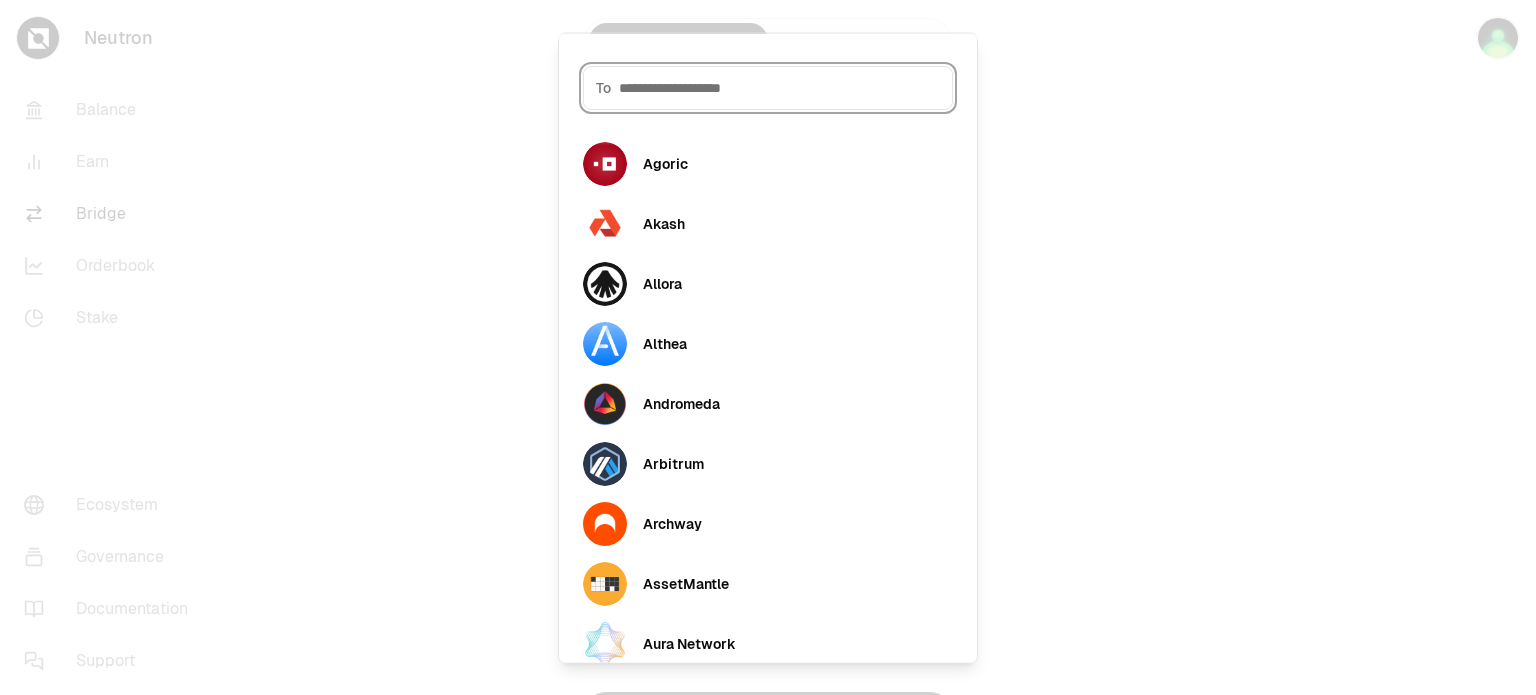 click at bounding box center (779, 87) 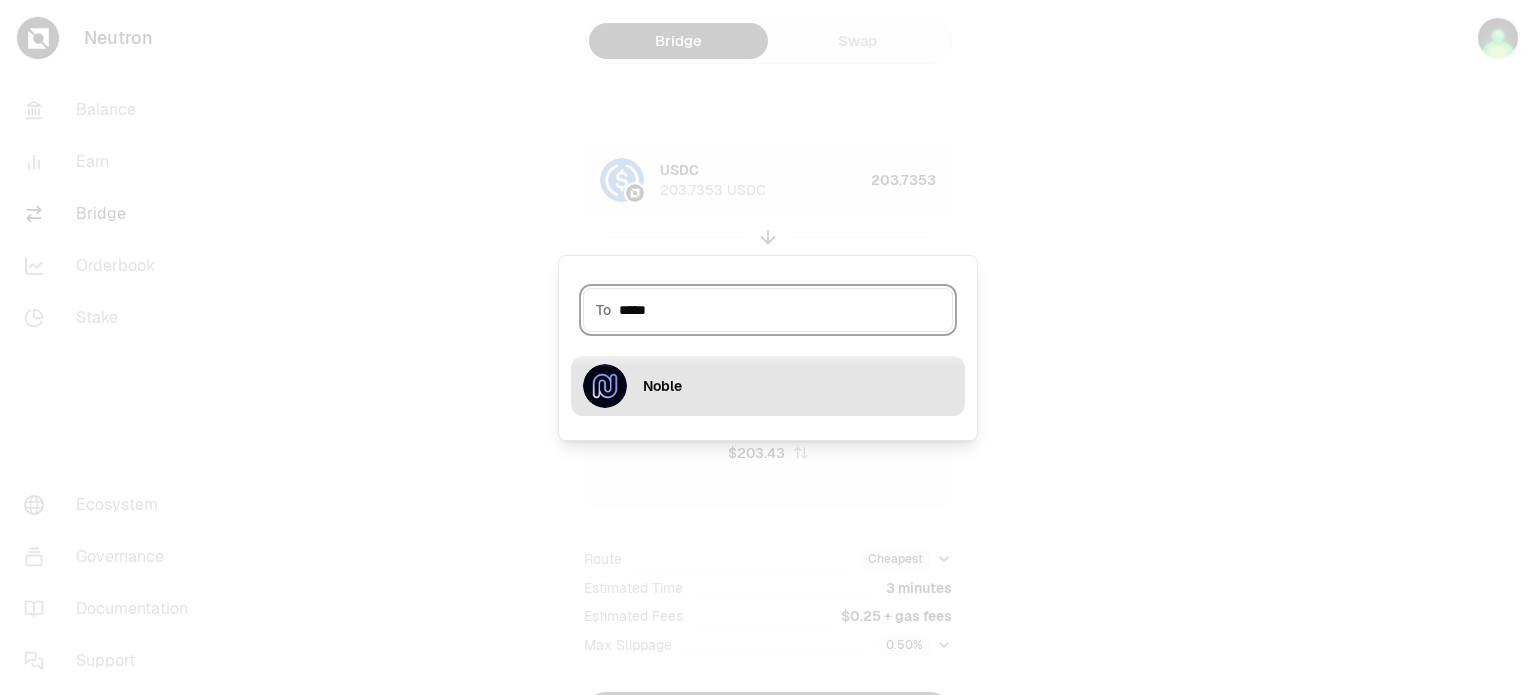 type on "*****" 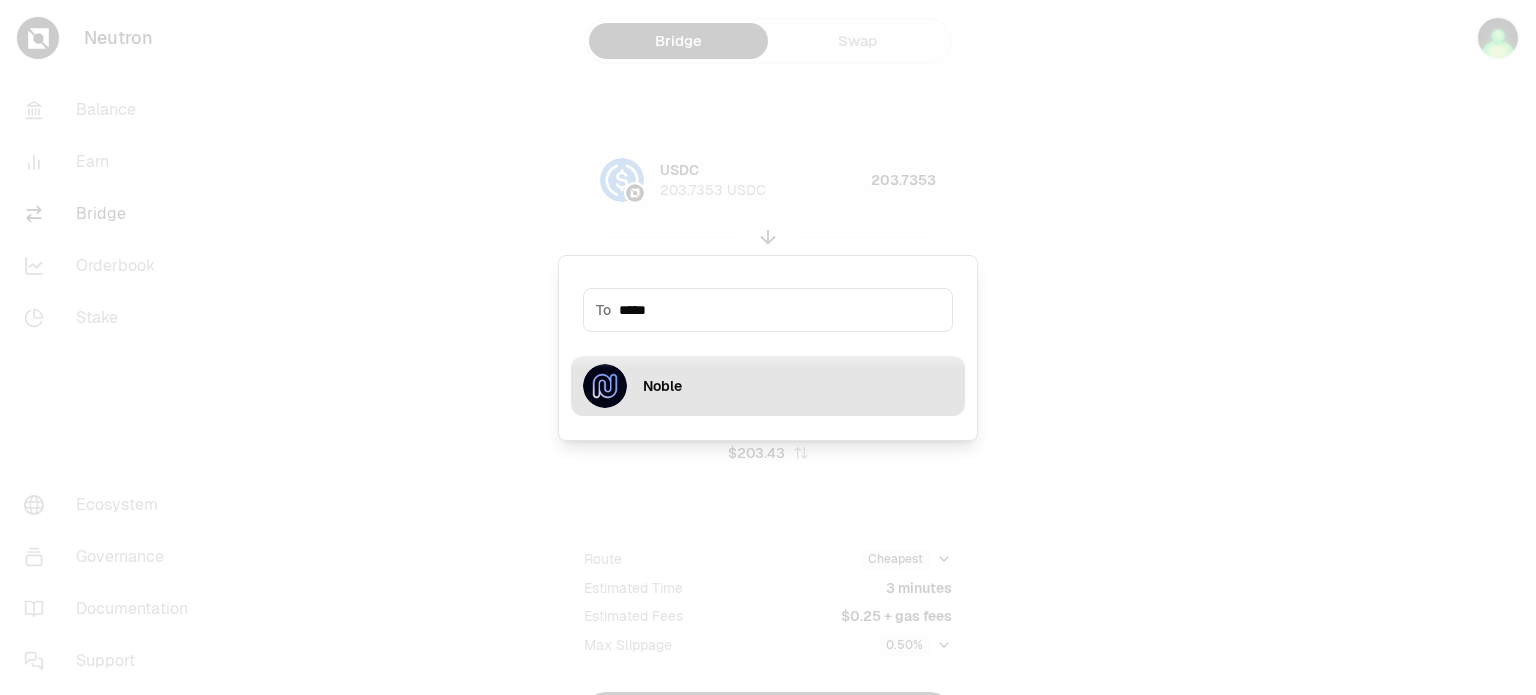 click on "Noble" at bounding box center [632, 386] 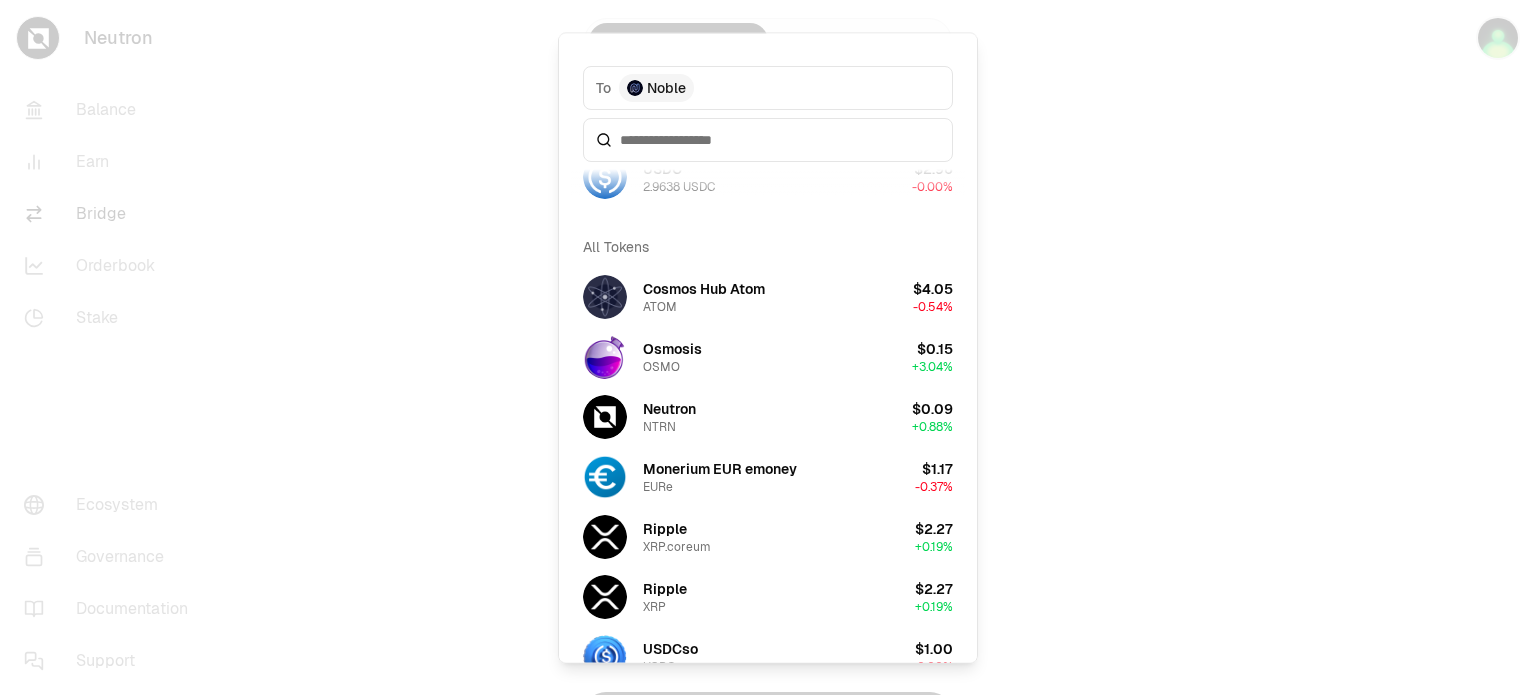 scroll, scrollTop: 0, scrollLeft: 0, axis: both 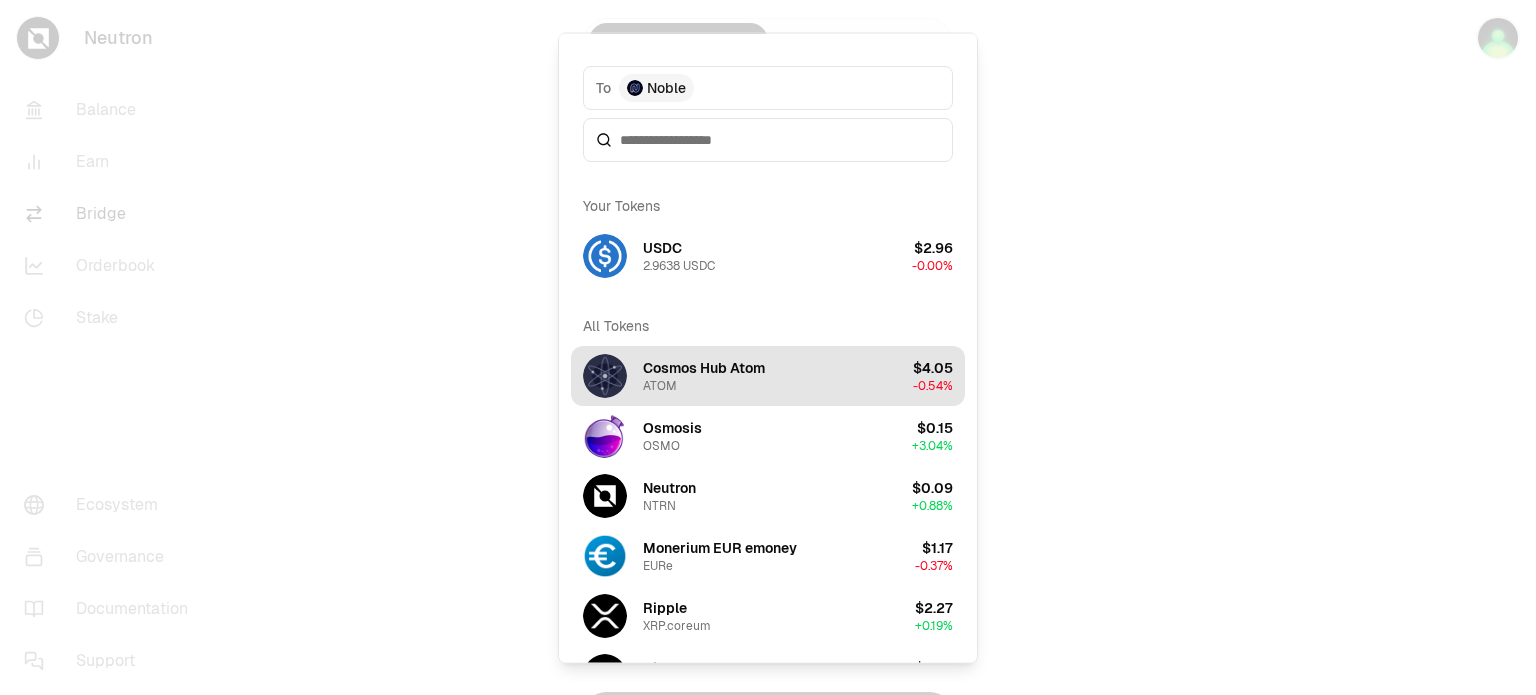click on "Cosmos Hub Atom ATOM $4.05 -0.54%" at bounding box center [768, 375] 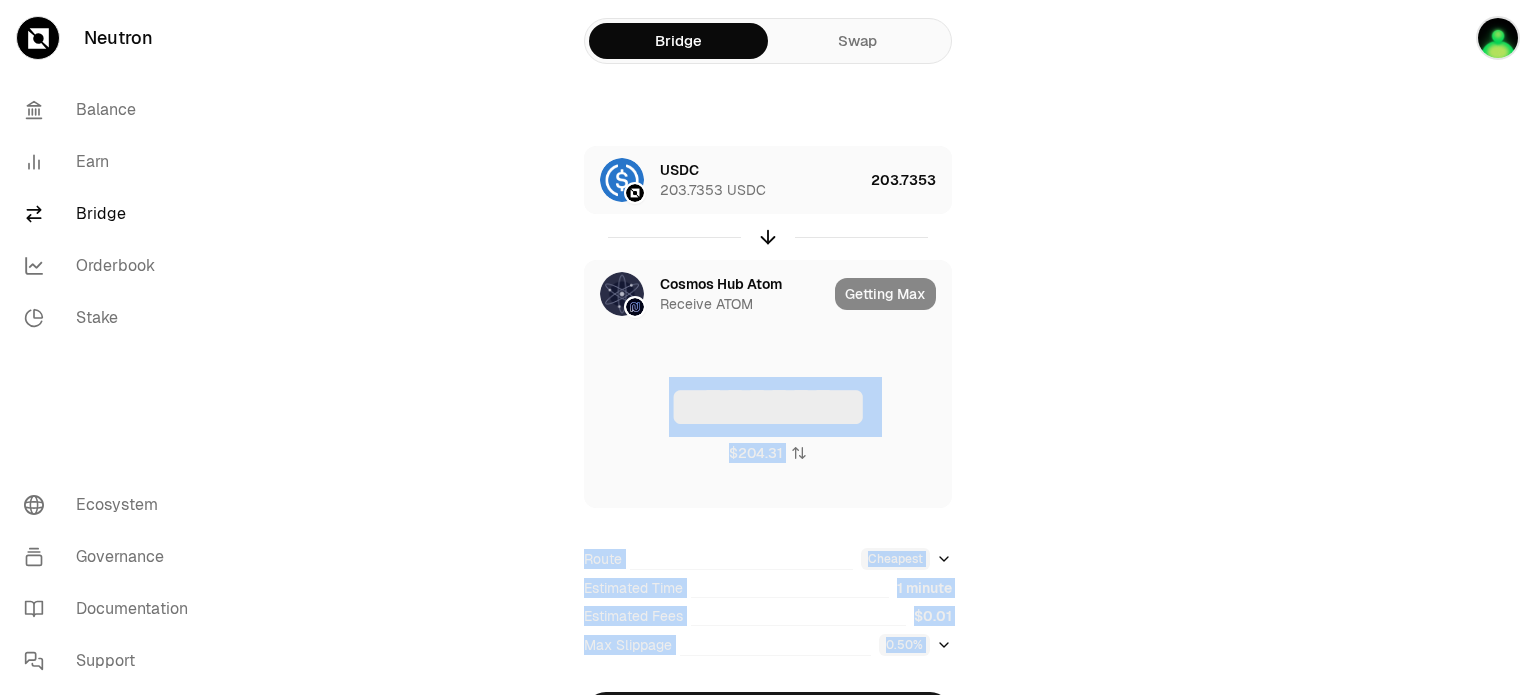 drag, startPoint x: 1520, startPoint y: 171, endPoint x: 955, endPoint y: 520, distance: 664.0979 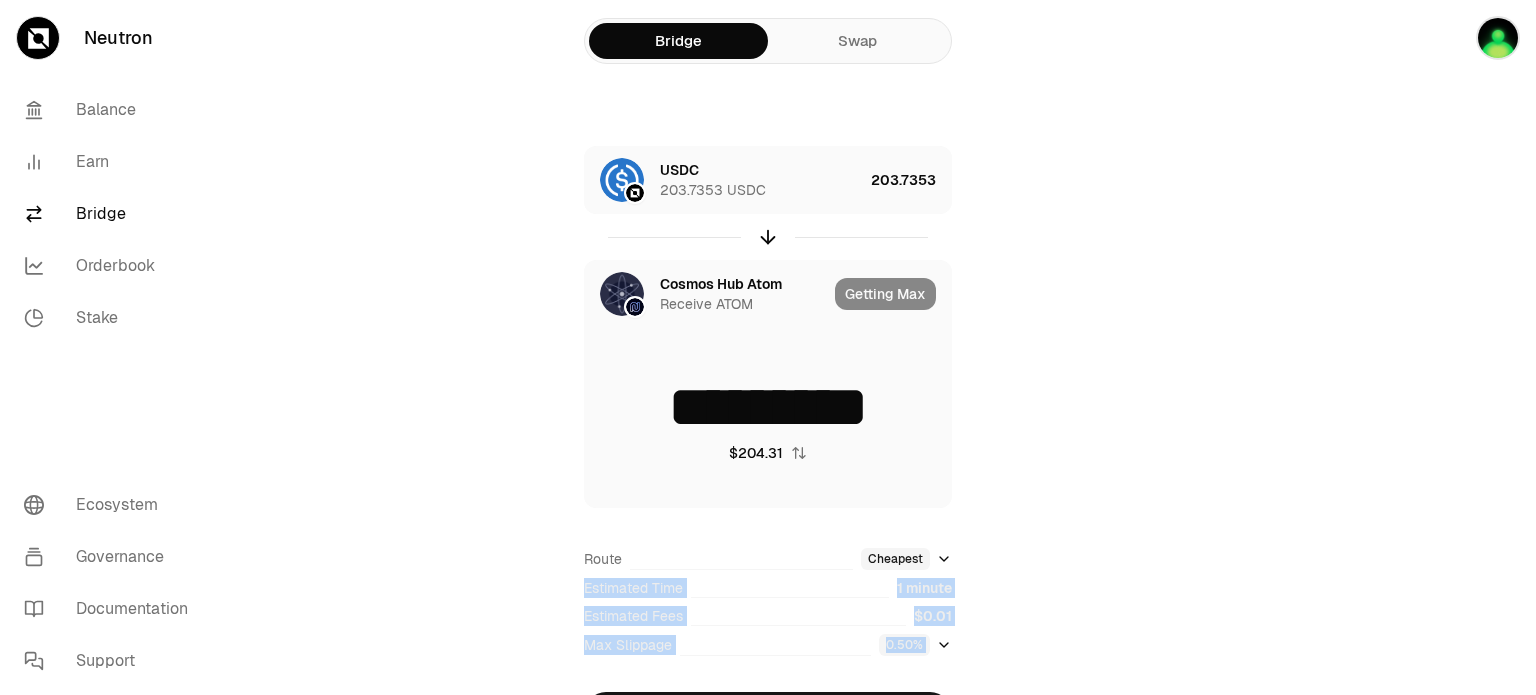 click at bounding box center (1424, 408) 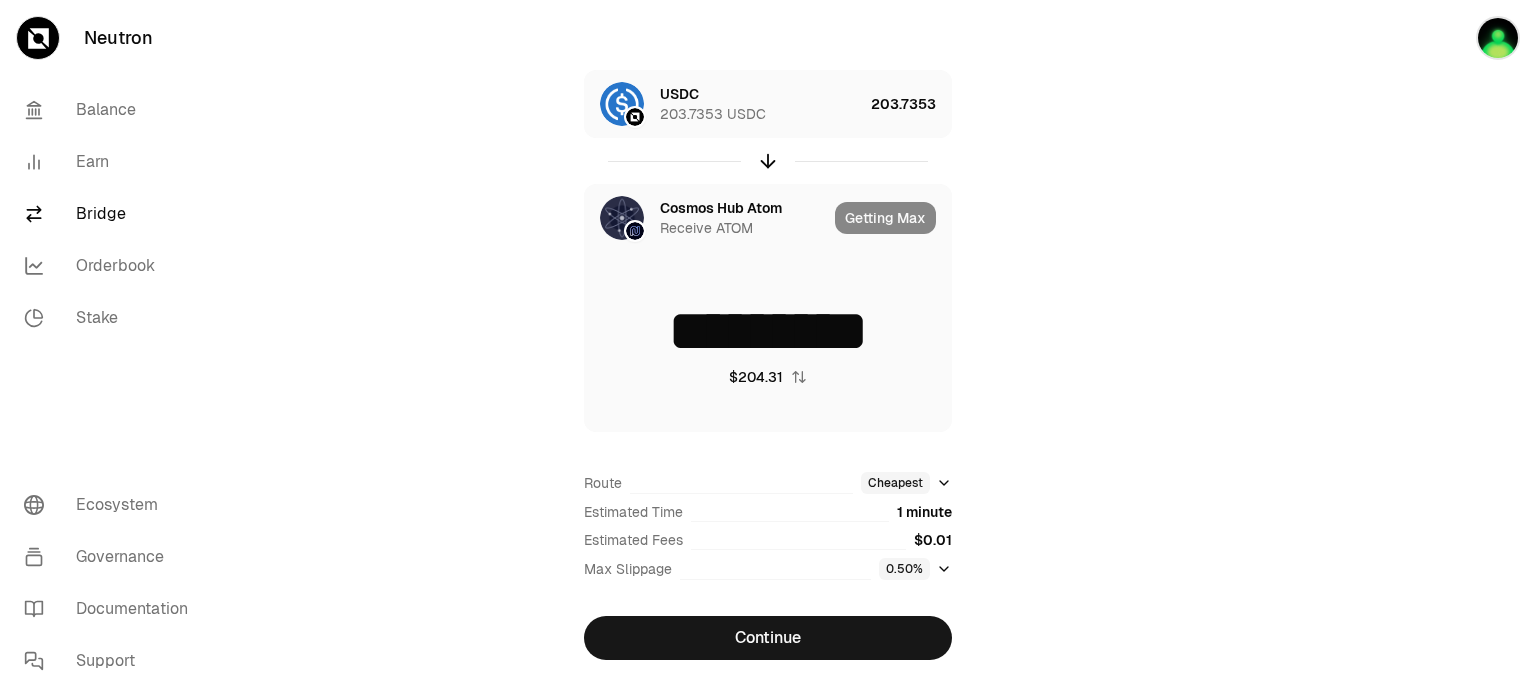 scroll, scrollTop: 80, scrollLeft: 0, axis: vertical 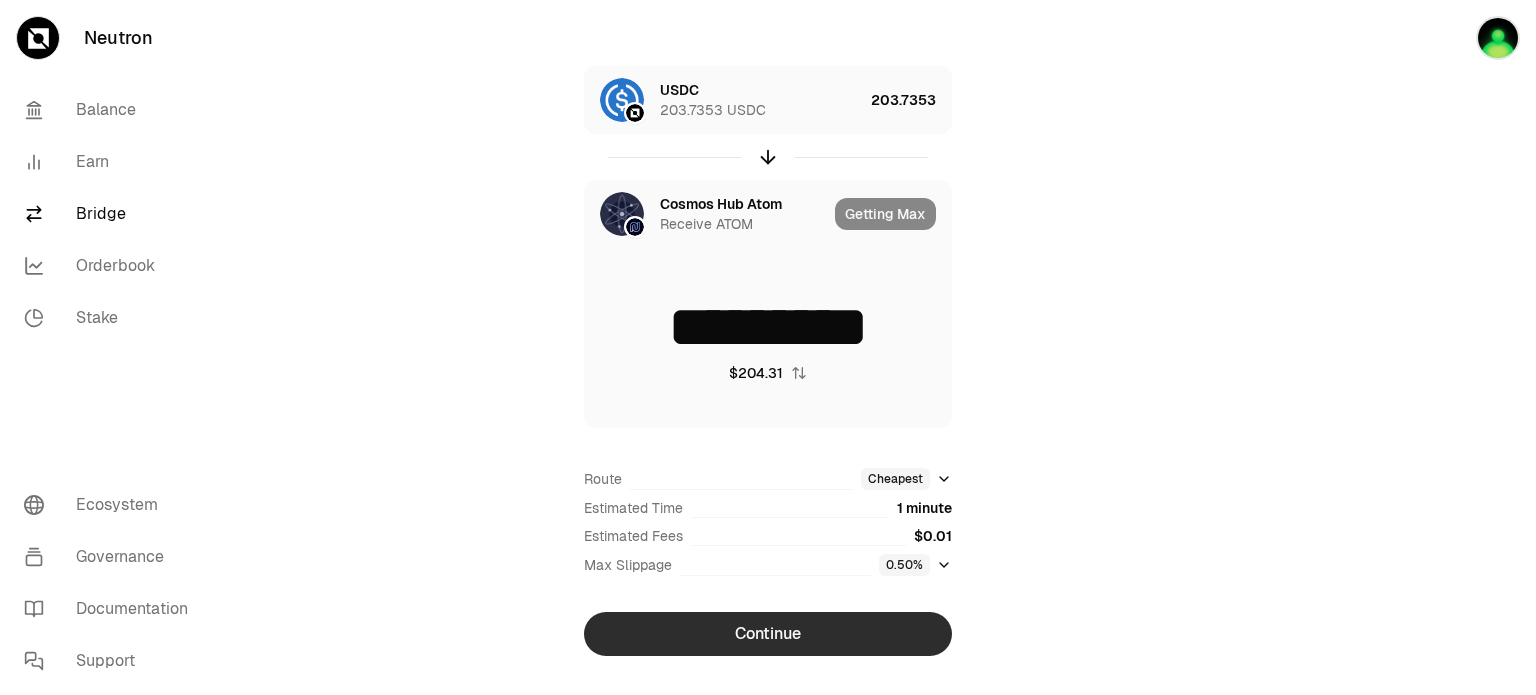 click on "Continue" at bounding box center [768, 634] 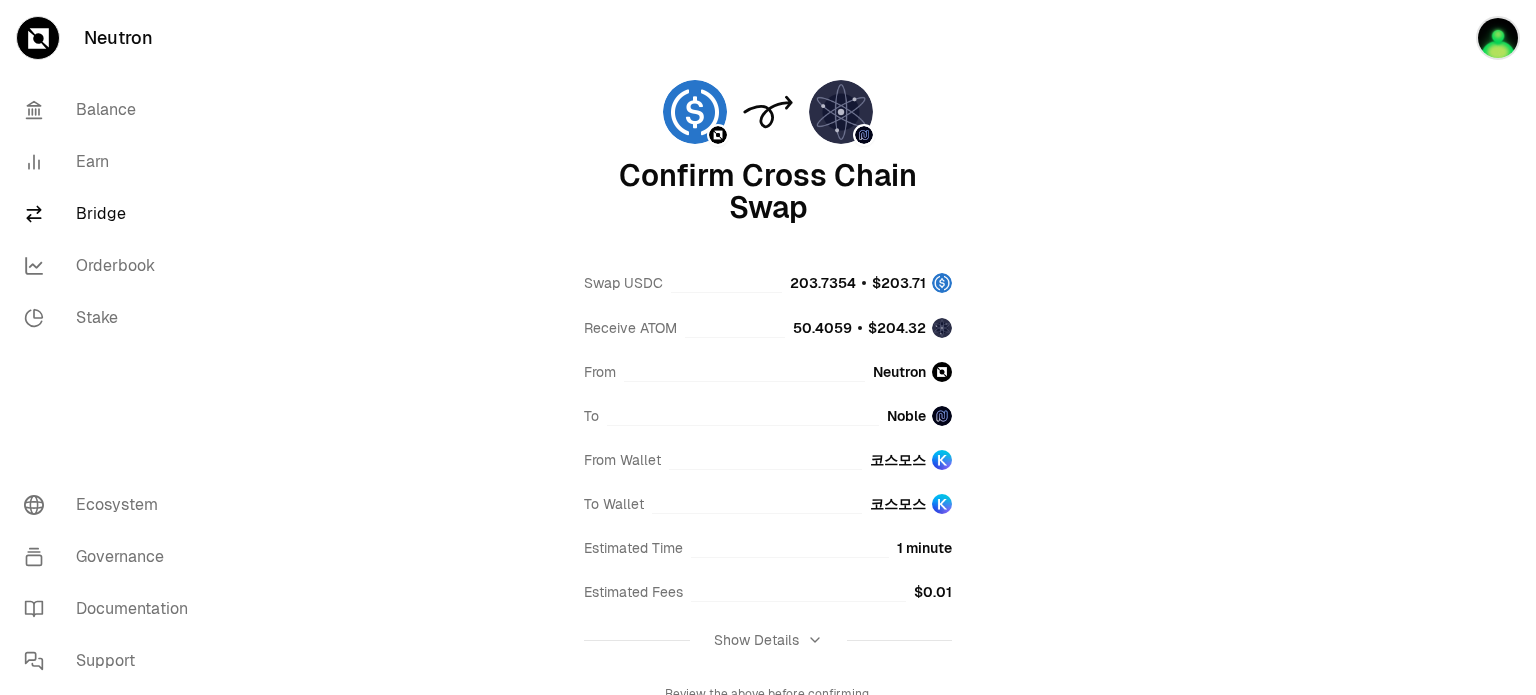 drag, startPoint x: 1535, startPoint y: 157, endPoint x: 1240, endPoint y: 373, distance: 365.6241 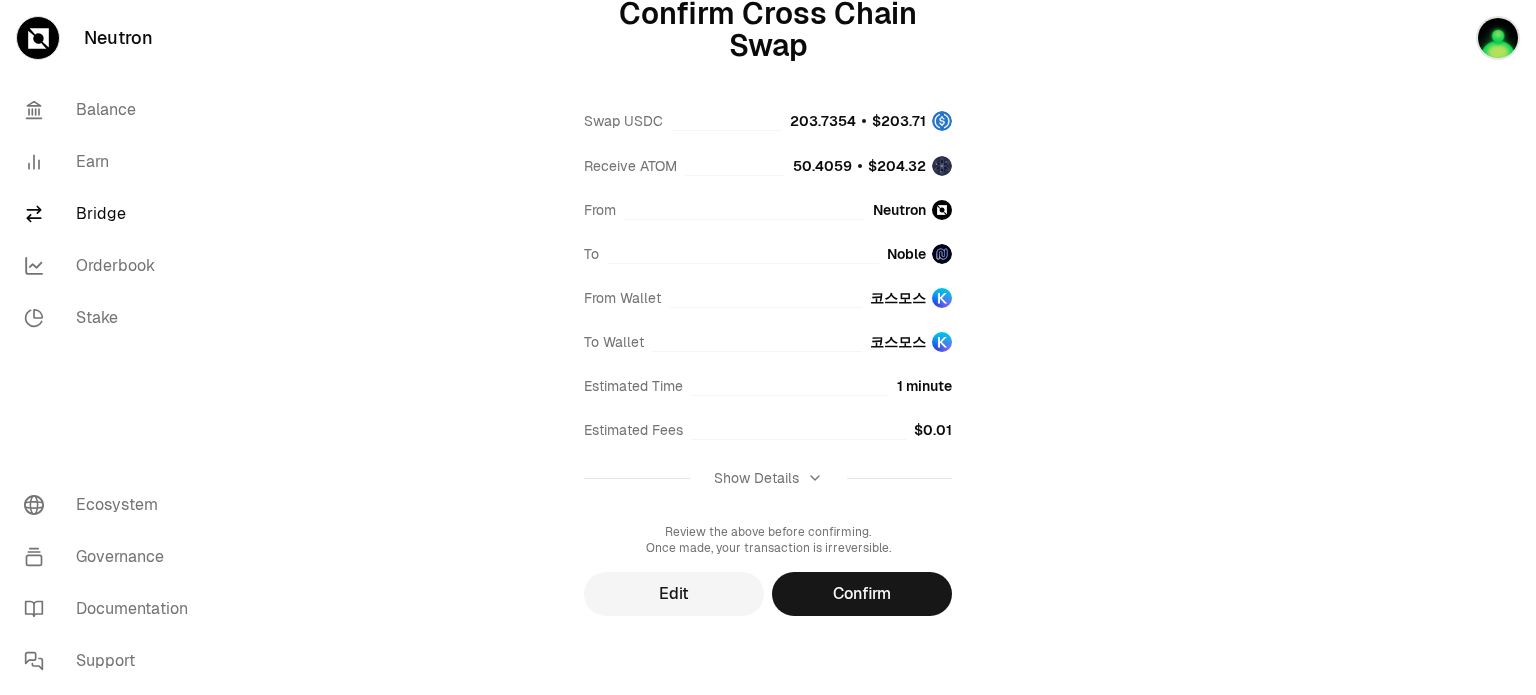 scroll, scrollTop: 243, scrollLeft: 0, axis: vertical 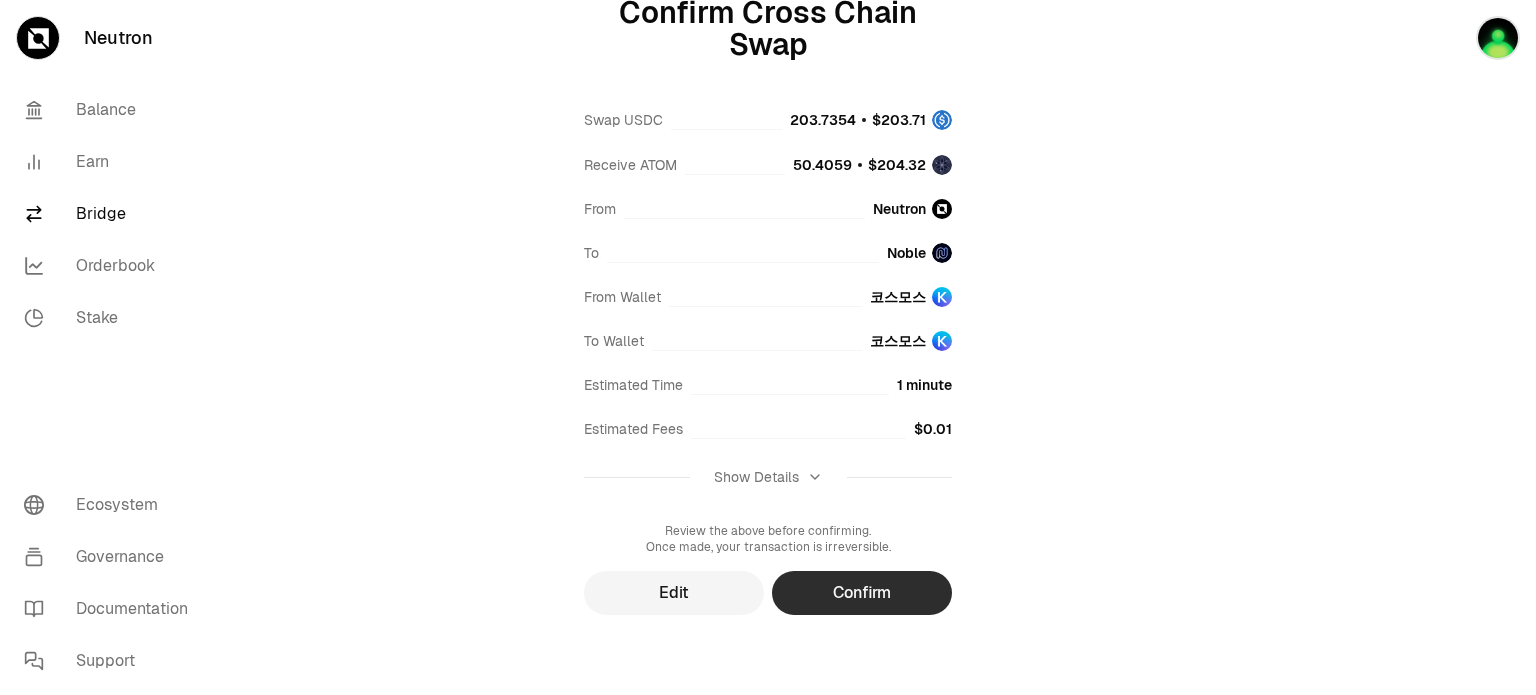 click on "Confirm" at bounding box center (862, 593) 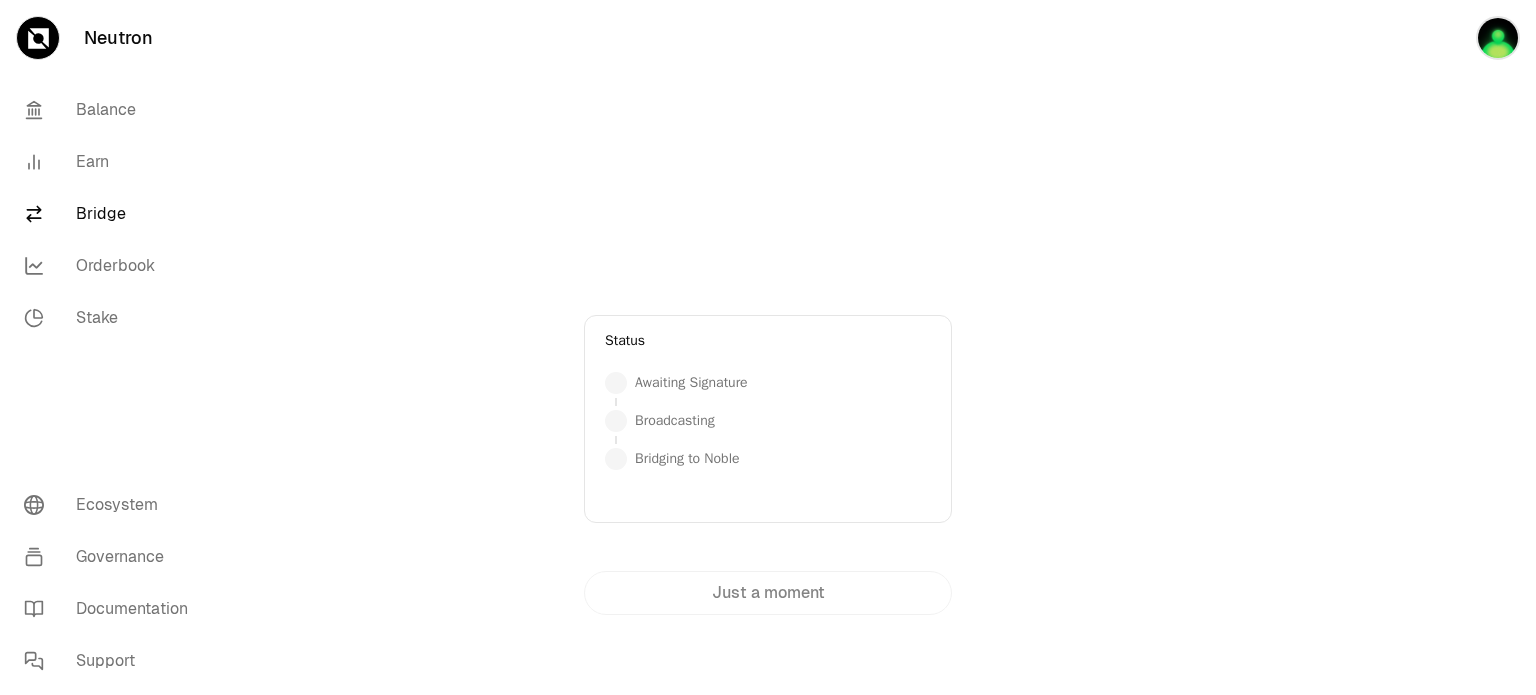 scroll, scrollTop: 172, scrollLeft: 0, axis: vertical 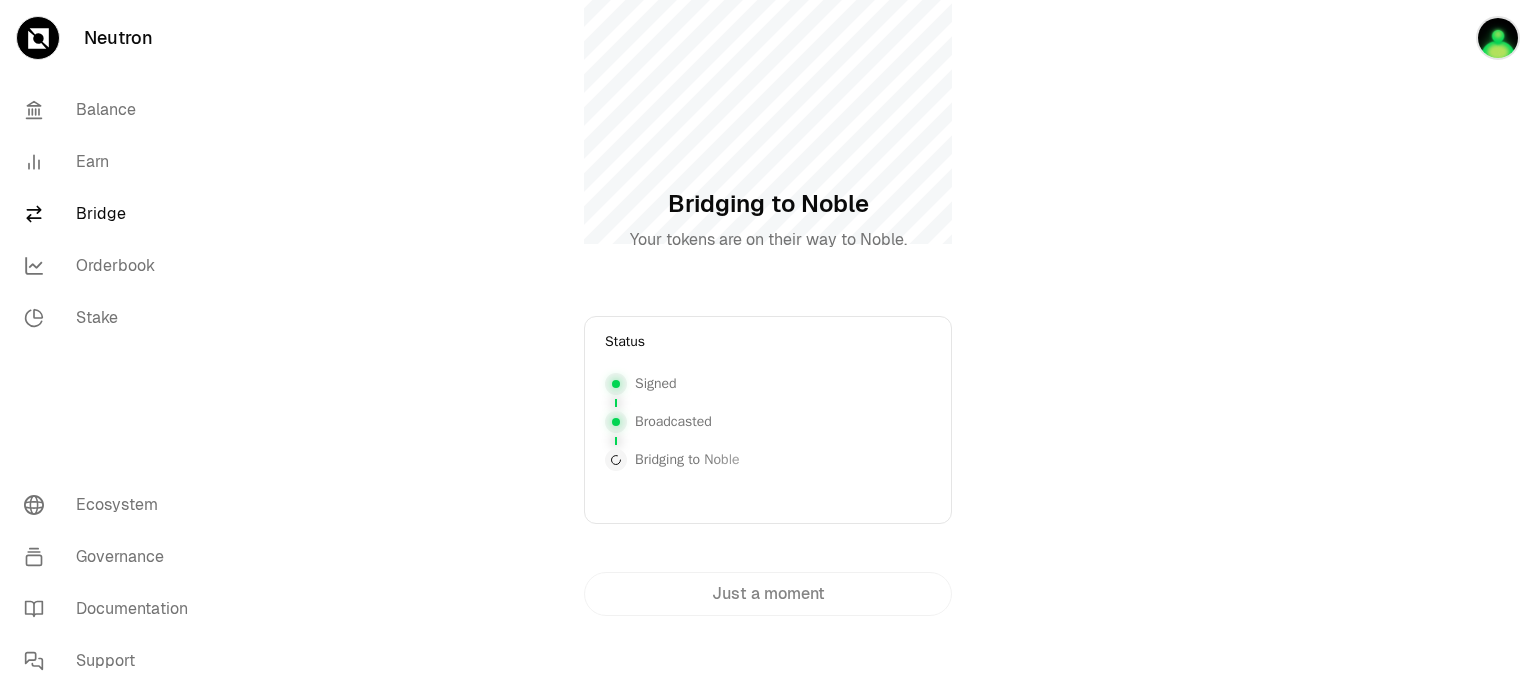 click at bounding box center (1424, 262) 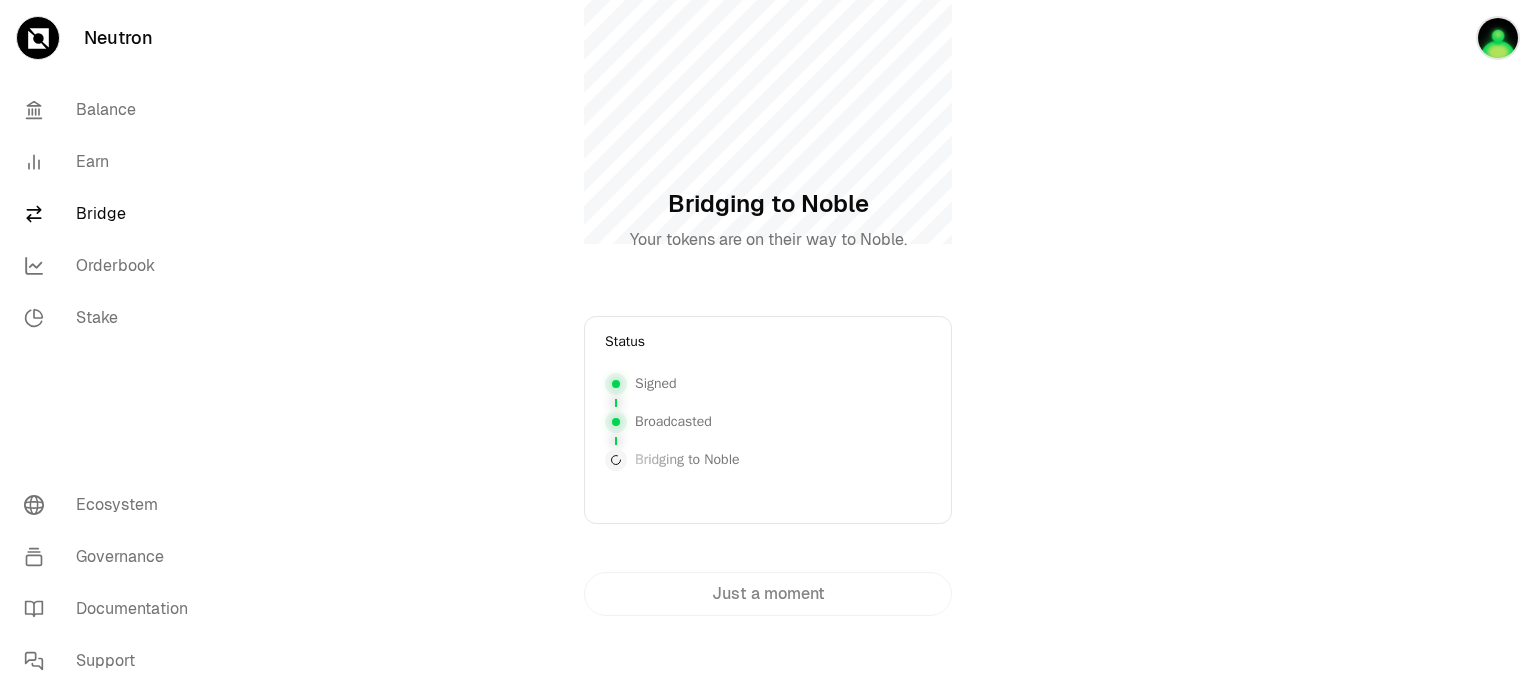 click on "Bridging to Noble Your tokens are on their way to Noble. Status Signed Broadcasted Bridging to Noble Bridging to Noble Just a moment" at bounding box center [768, 230] 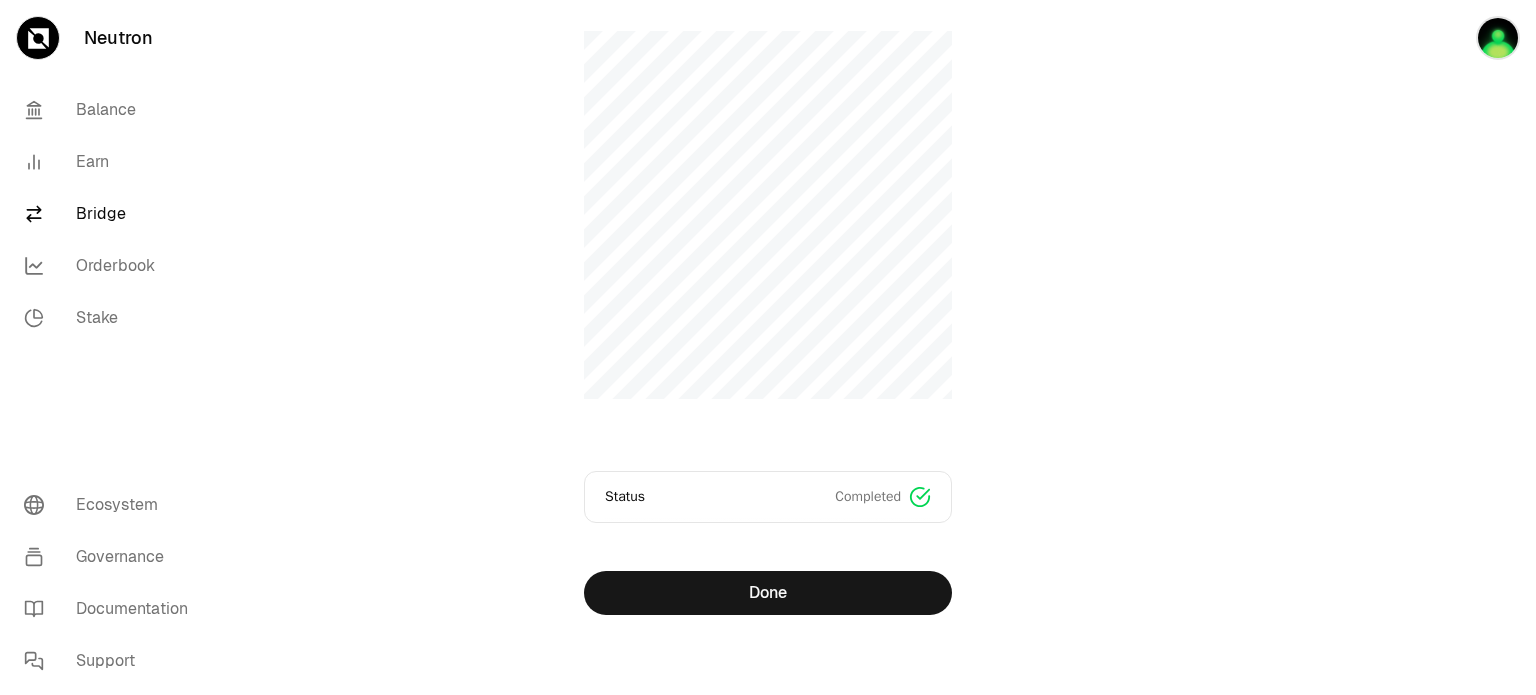 scroll, scrollTop: 16, scrollLeft: 0, axis: vertical 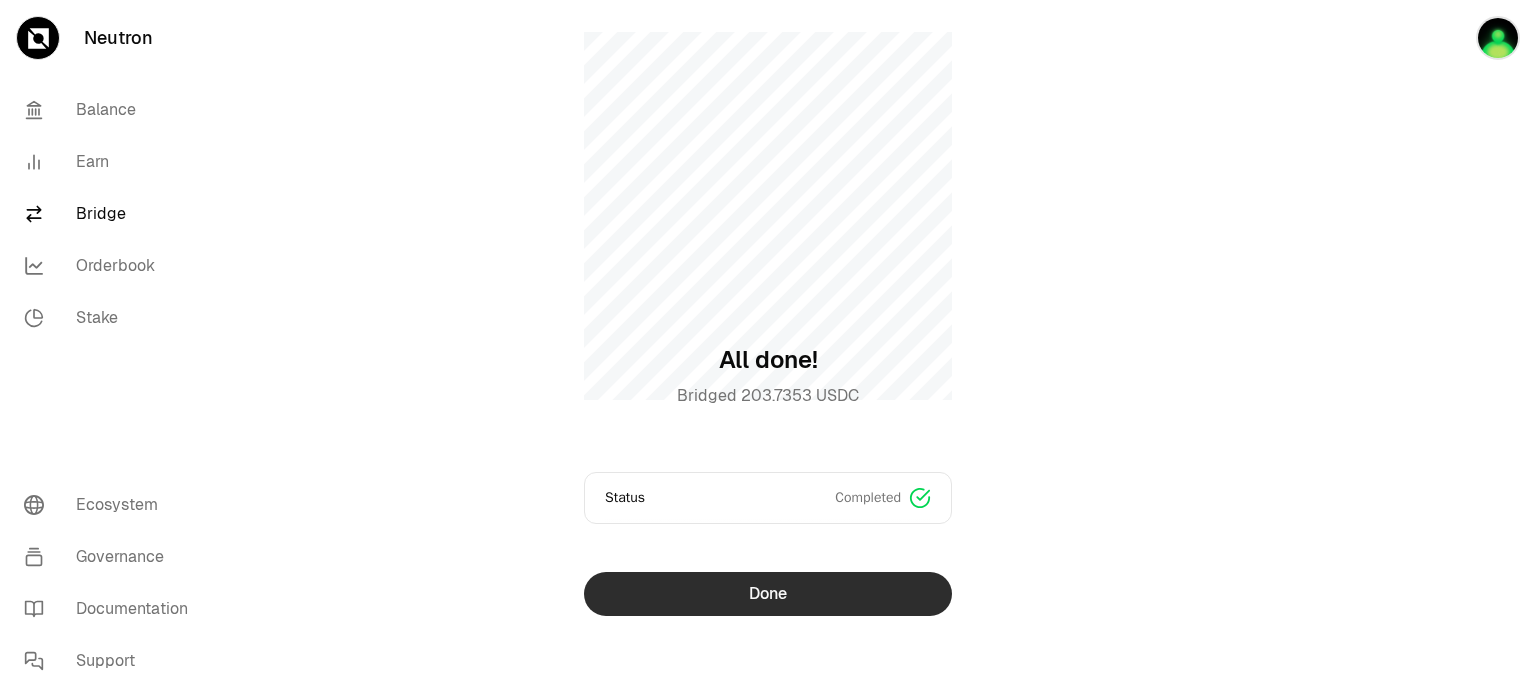click on "Done" at bounding box center (768, 594) 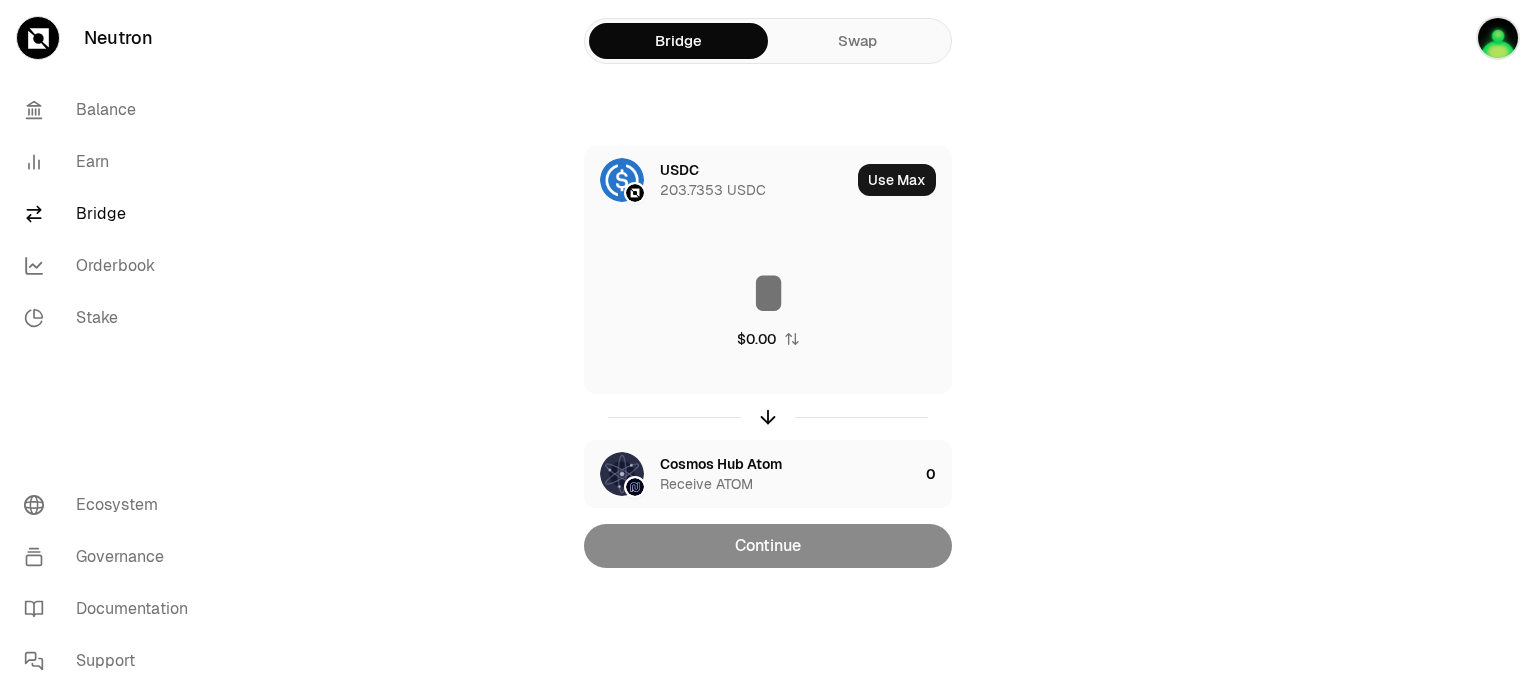 scroll, scrollTop: 0, scrollLeft: 0, axis: both 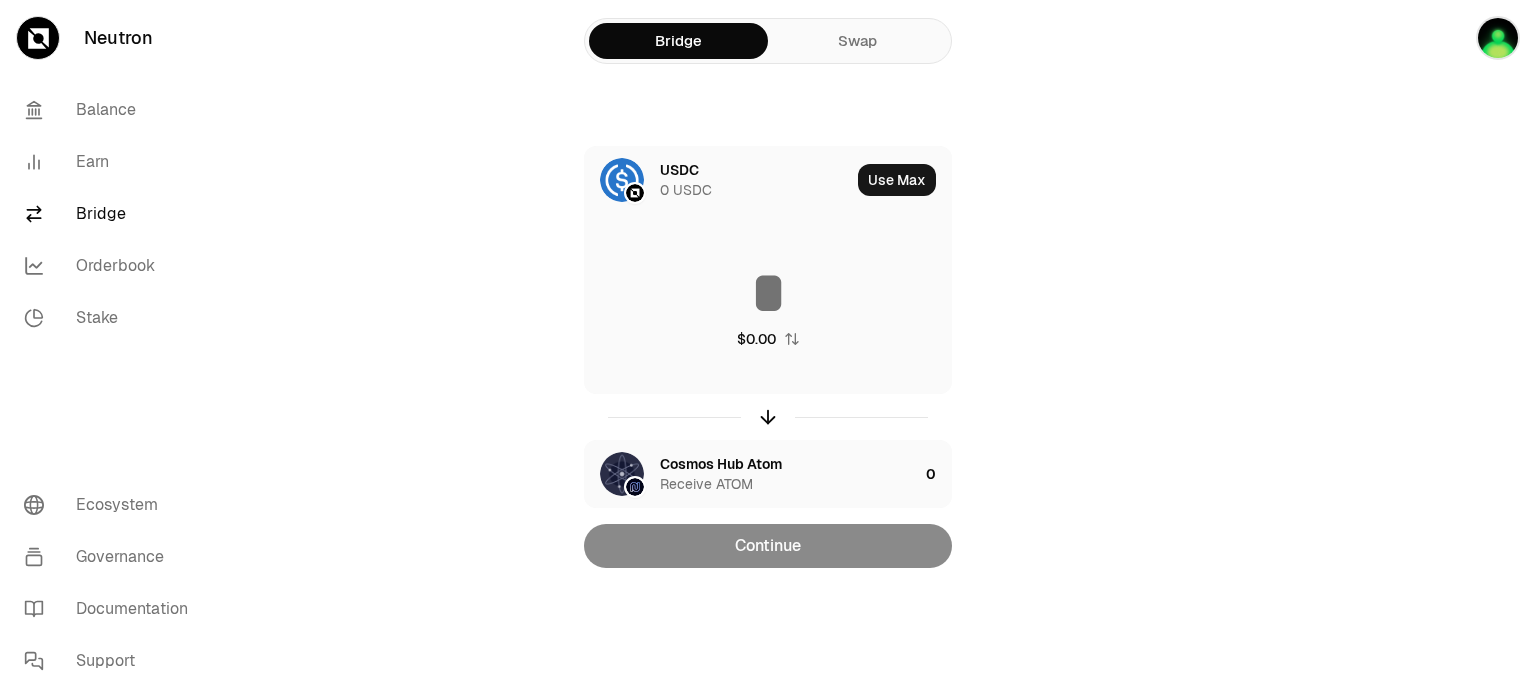 click on "Bridge Swap USDC 0 USDC Use Max $0.00 Cosmos Hub Atom Receive ATOM 0 Continue" at bounding box center [880, 324] 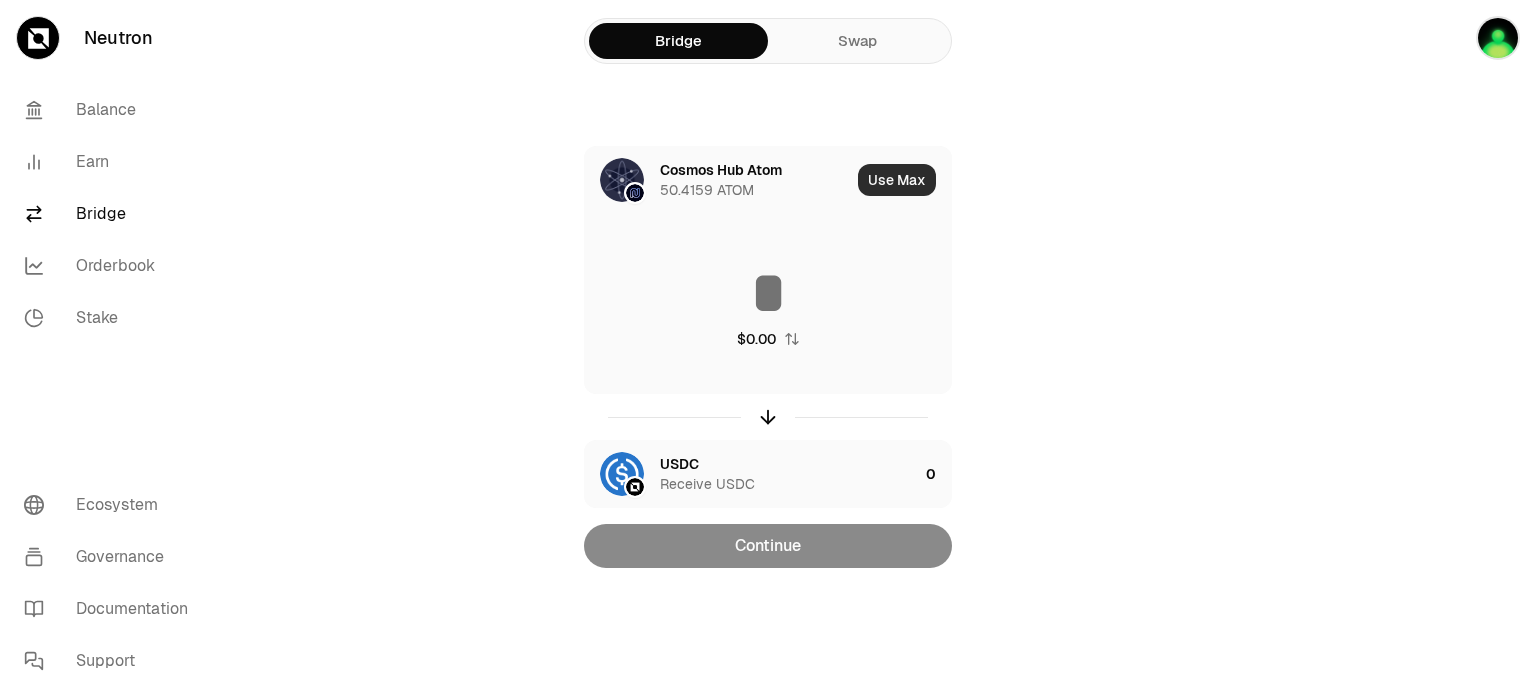 click on "Use Max" at bounding box center (897, 180) 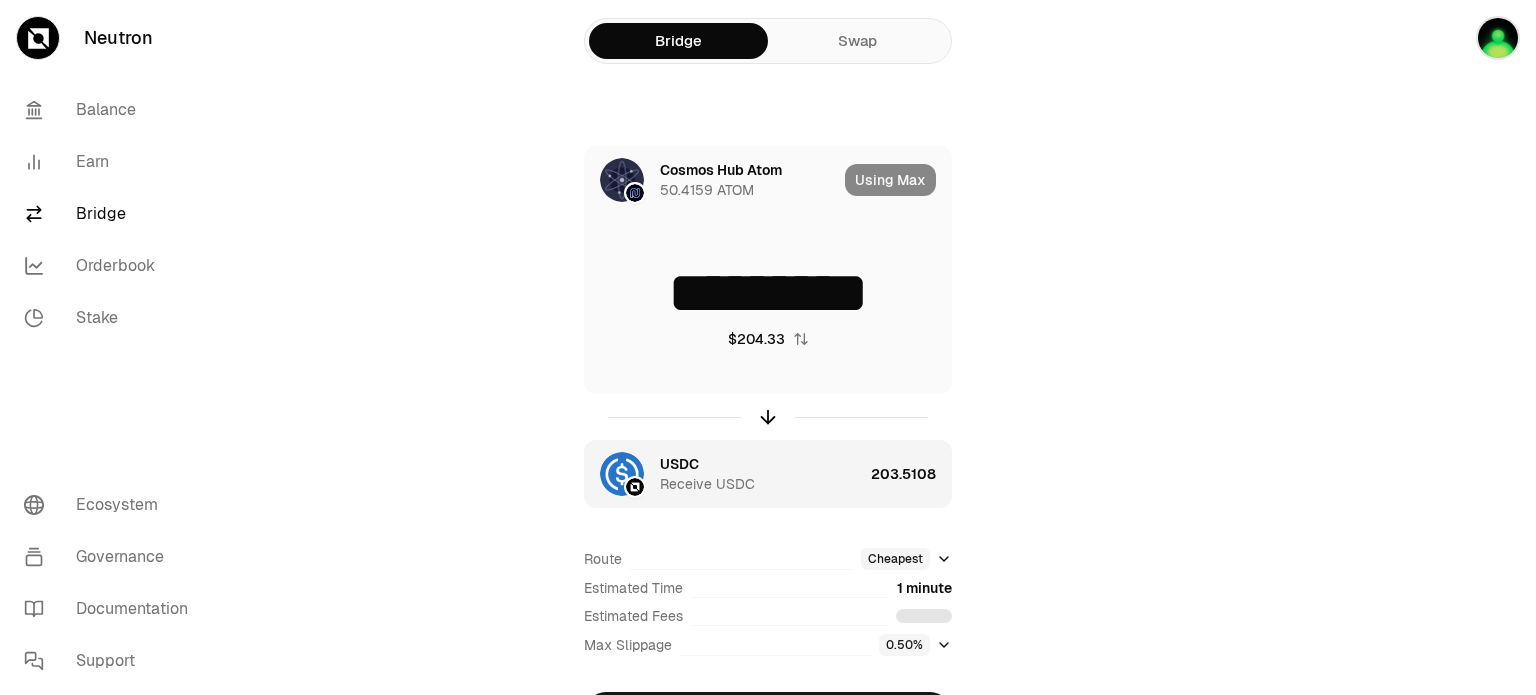 click on "USDC Receive USDC" at bounding box center [761, 474] 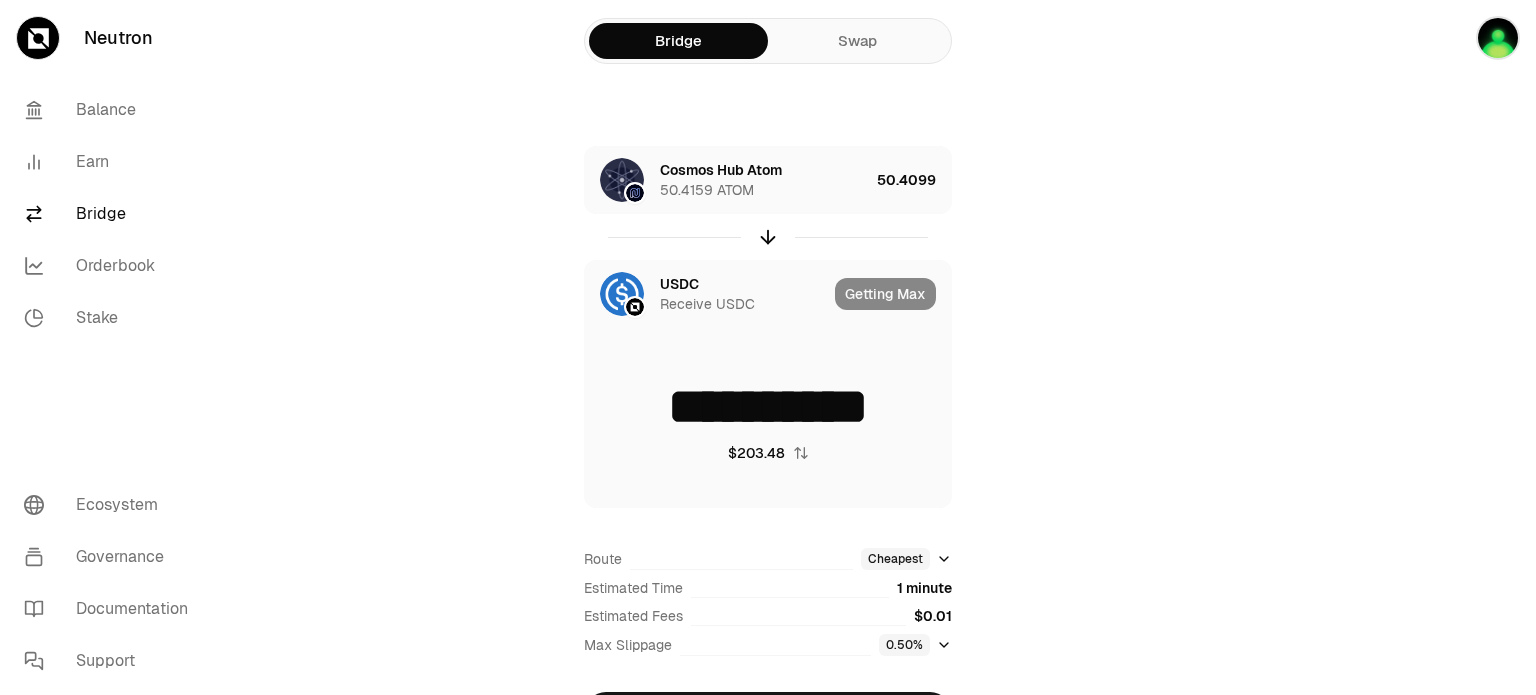 click at bounding box center (768, 237) 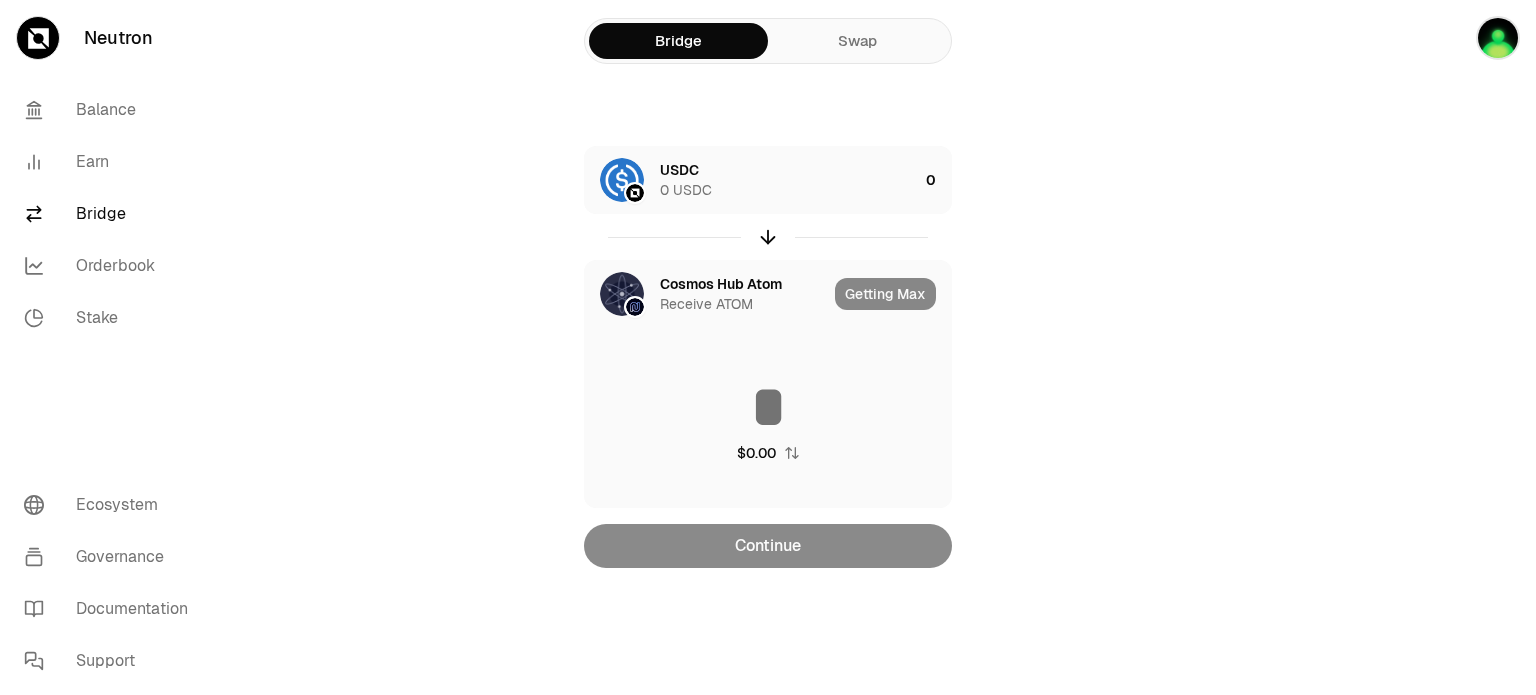 click at bounding box center [768, 237] 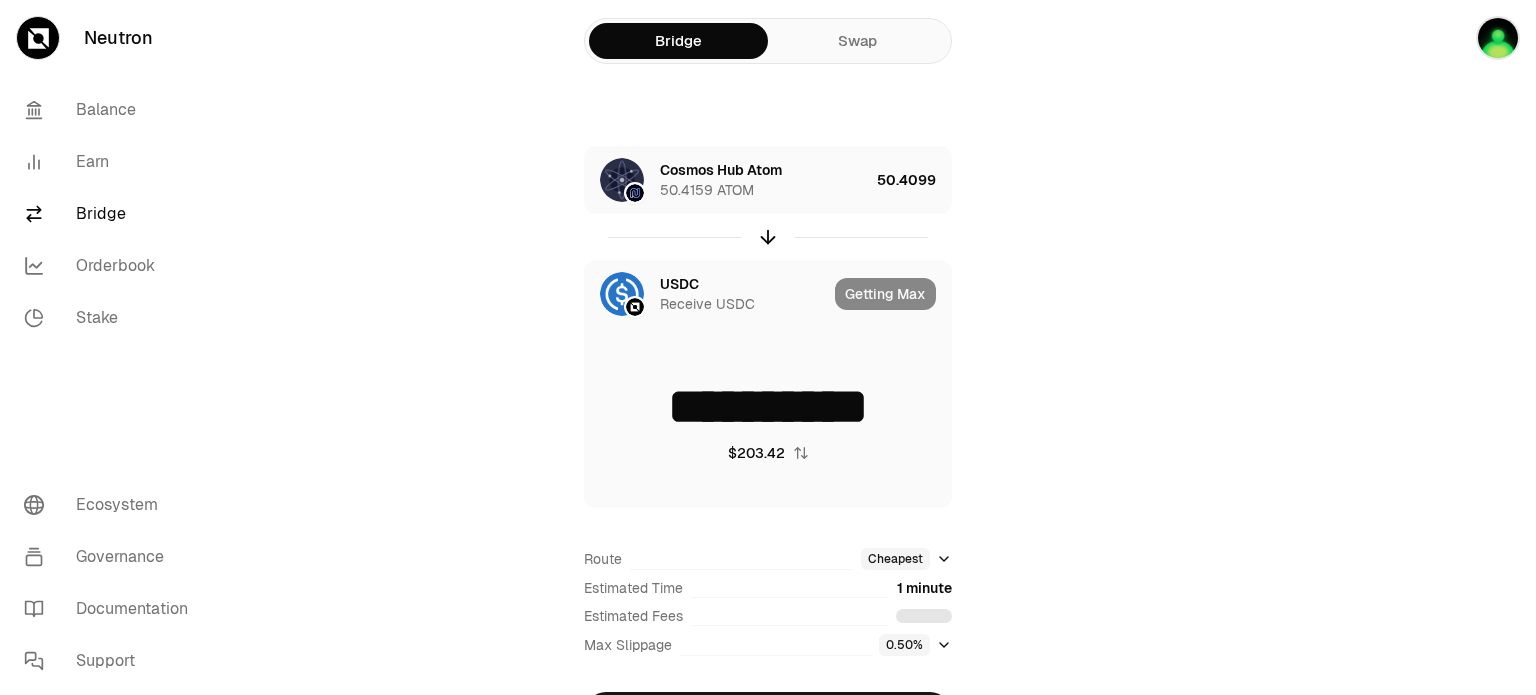 click at bounding box center (622, 294) 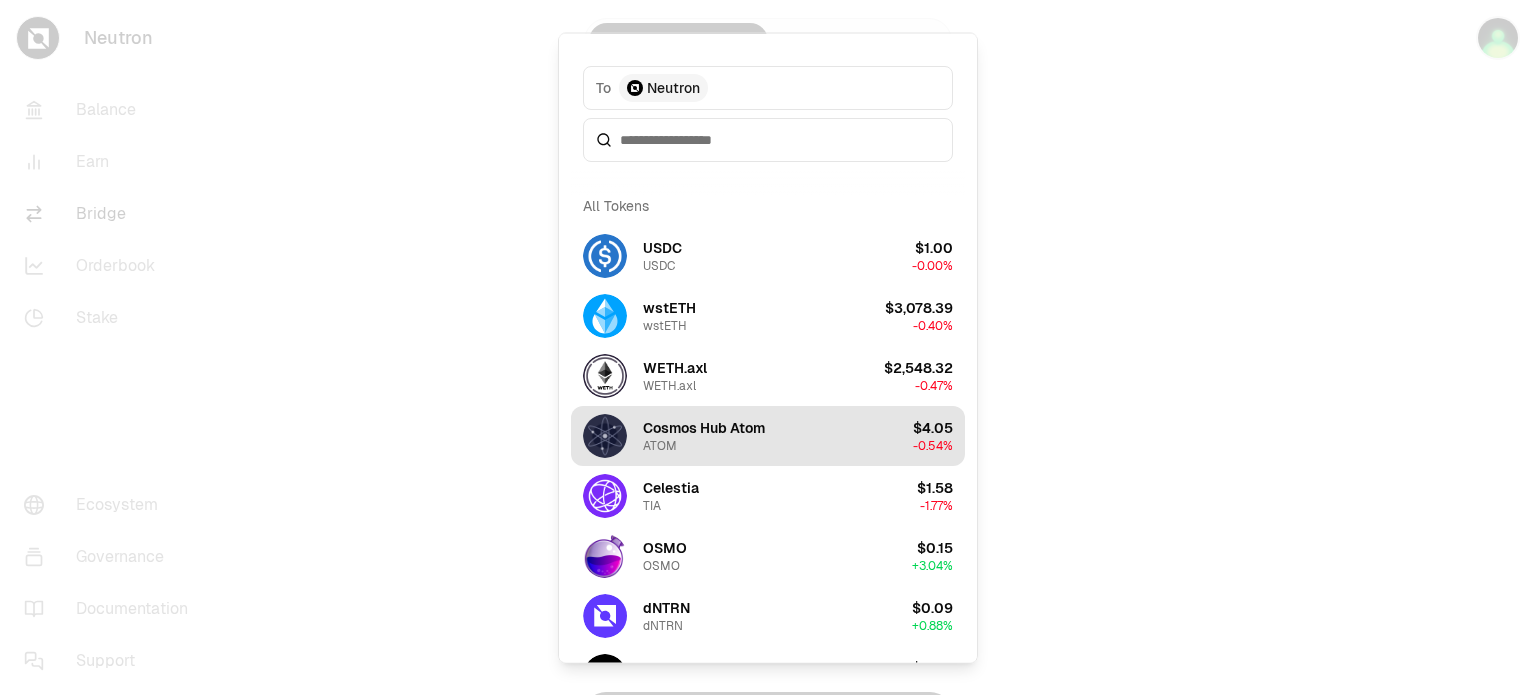 click on "Cosmos Hub Atom ATOM $4.05 -0.54%" at bounding box center [768, 435] 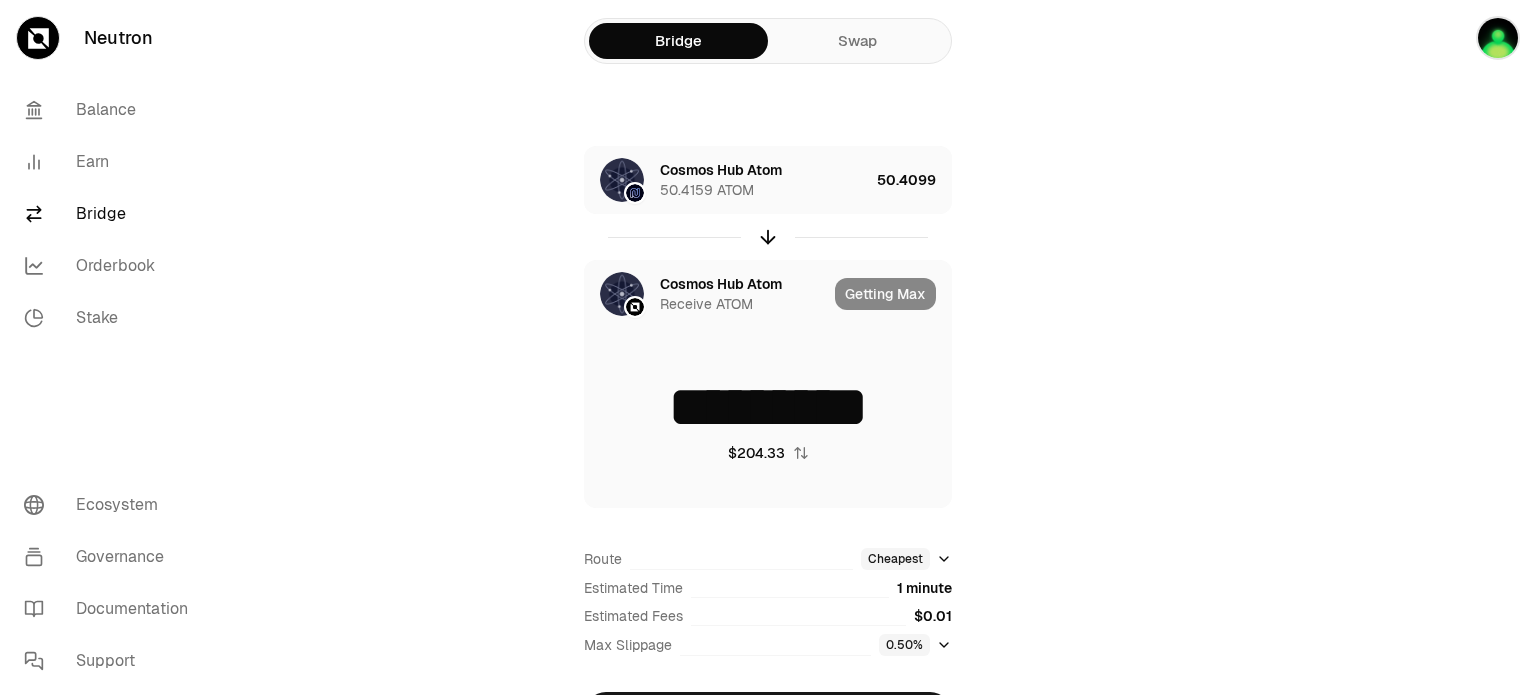 click on "Bridge Swap Cosmos Hub Atom 50.4159 ATOM 50.4099 Cosmos Hub Atom Receive ATOM Getting Max ********* $204.33 Route Cheapest Estimated Time 1 minute Estimated Fees $0.01 Max Slippage 0.50% Continue" at bounding box center (880, 408) 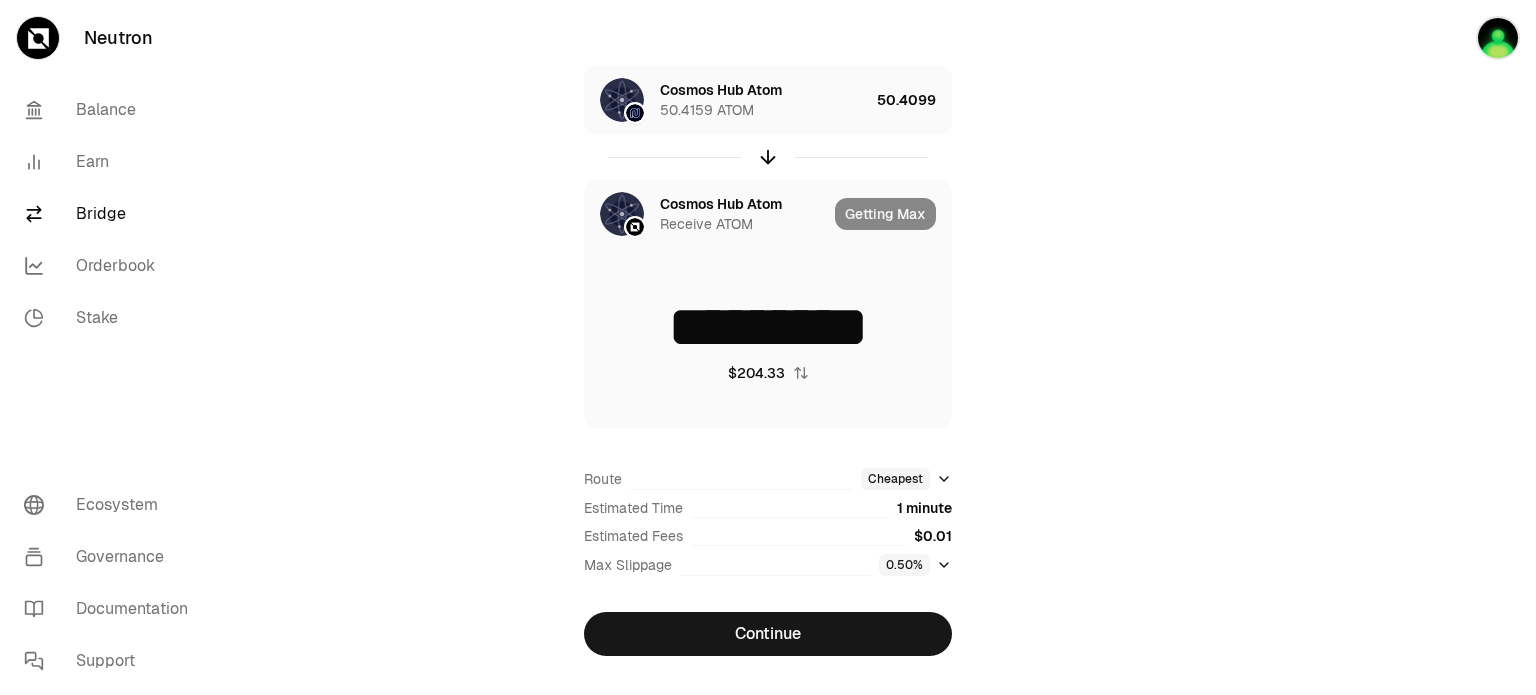 scroll, scrollTop: 0, scrollLeft: 0, axis: both 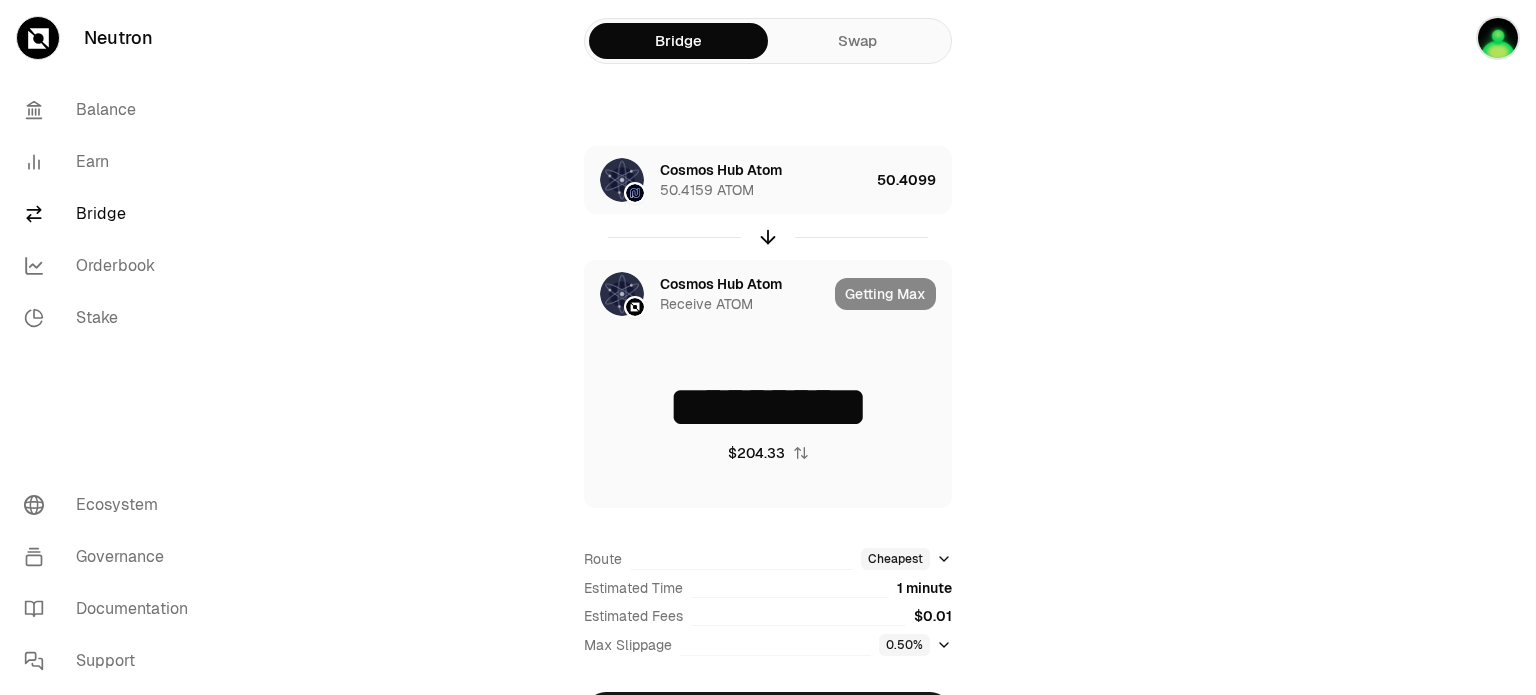 click at bounding box center (1424, 408) 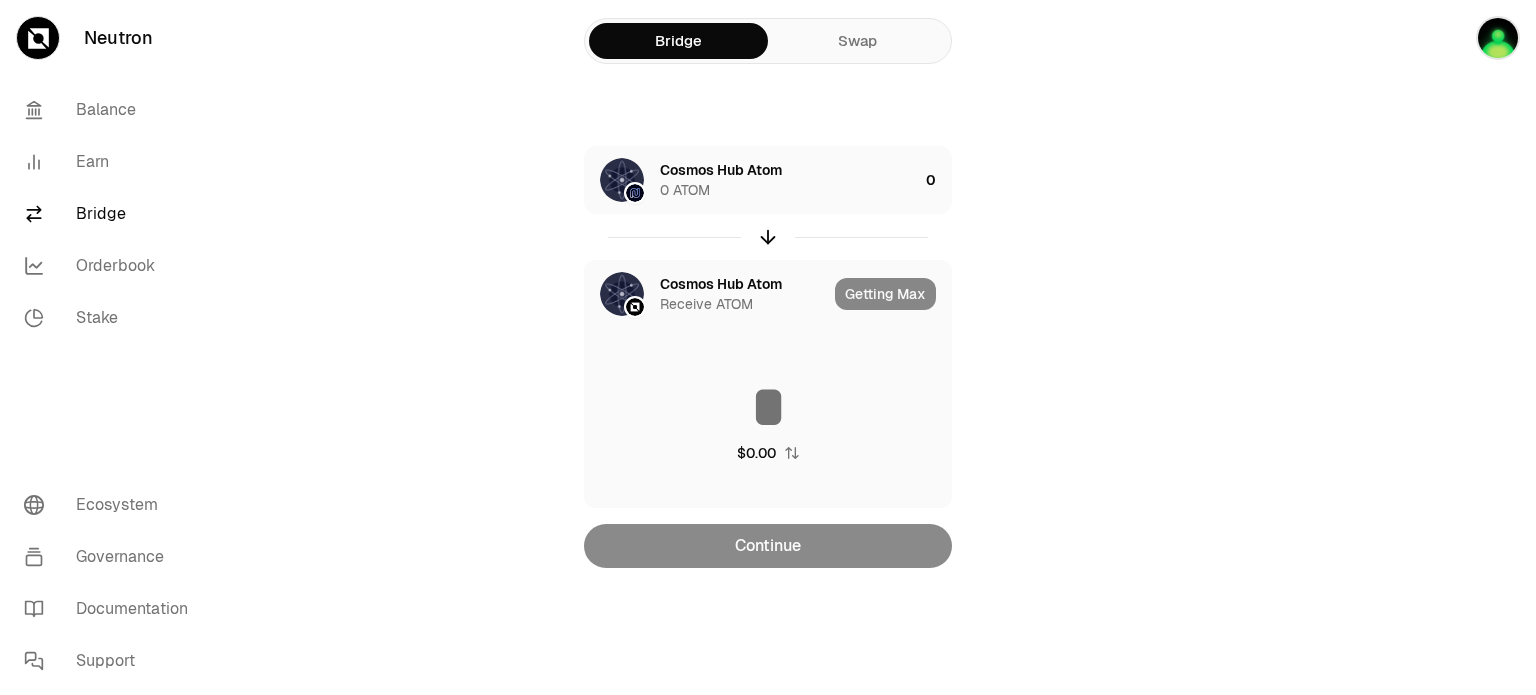 click at bounding box center (1424, 324) 